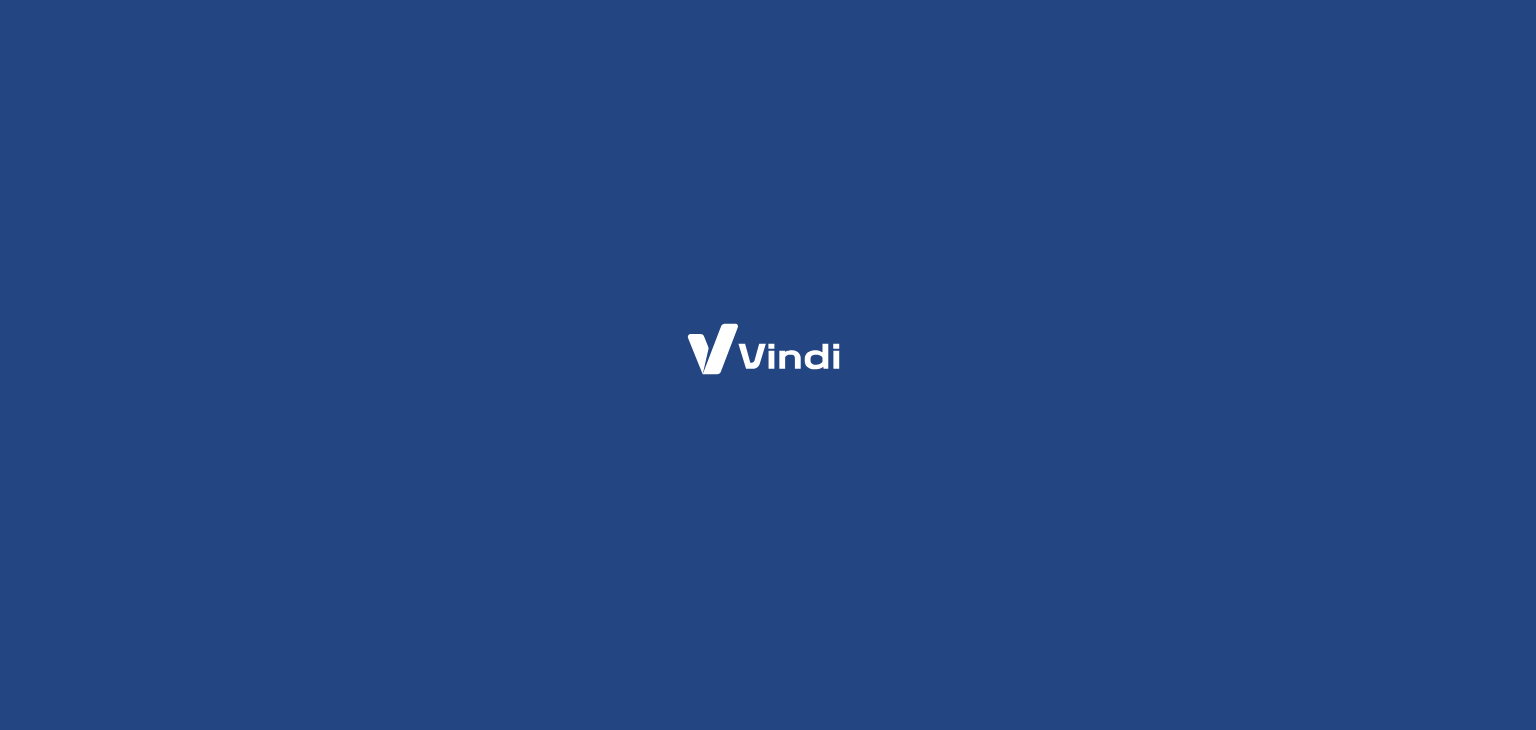 scroll, scrollTop: 0, scrollLeft: 0, axis: both 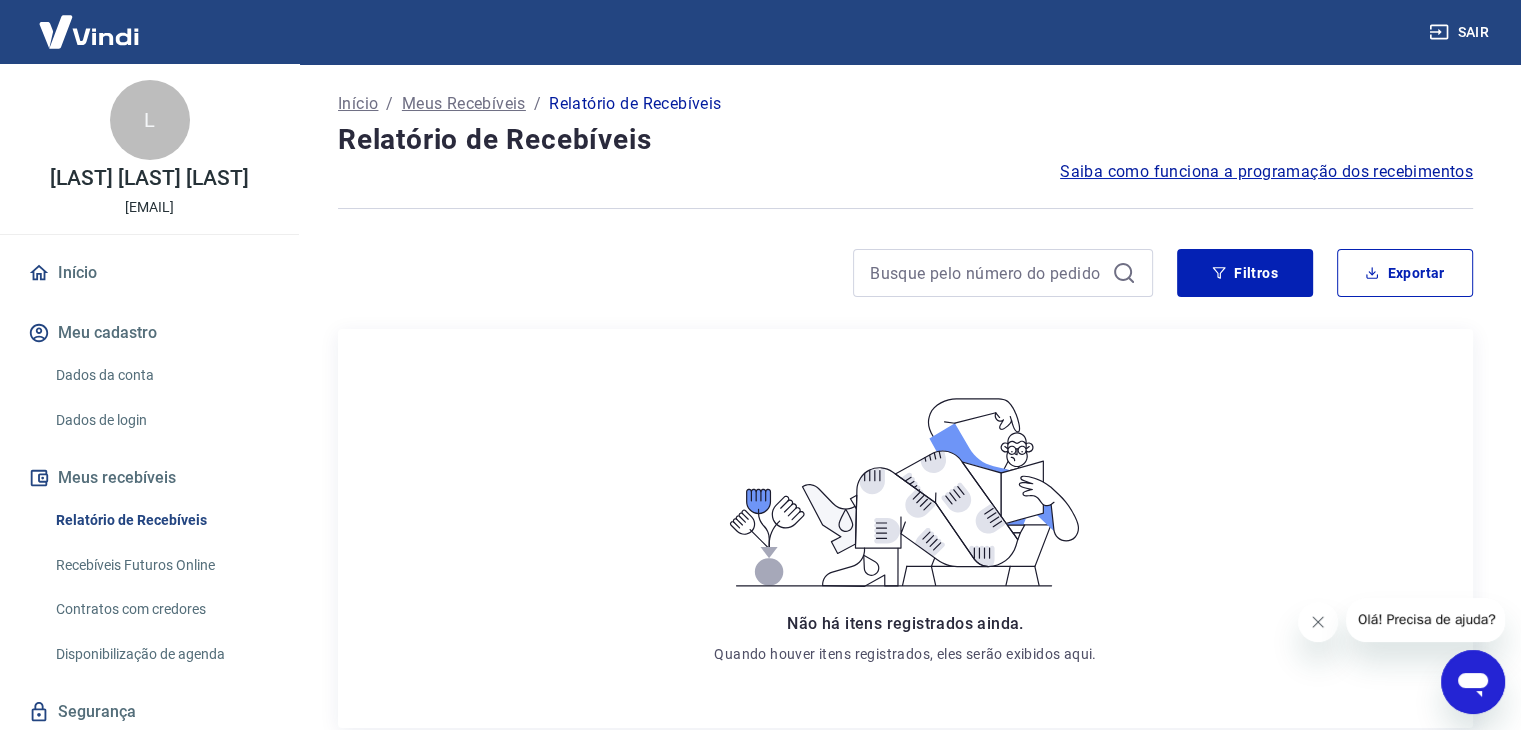 click on "Dados da conta" at bounding box center [161, 375] 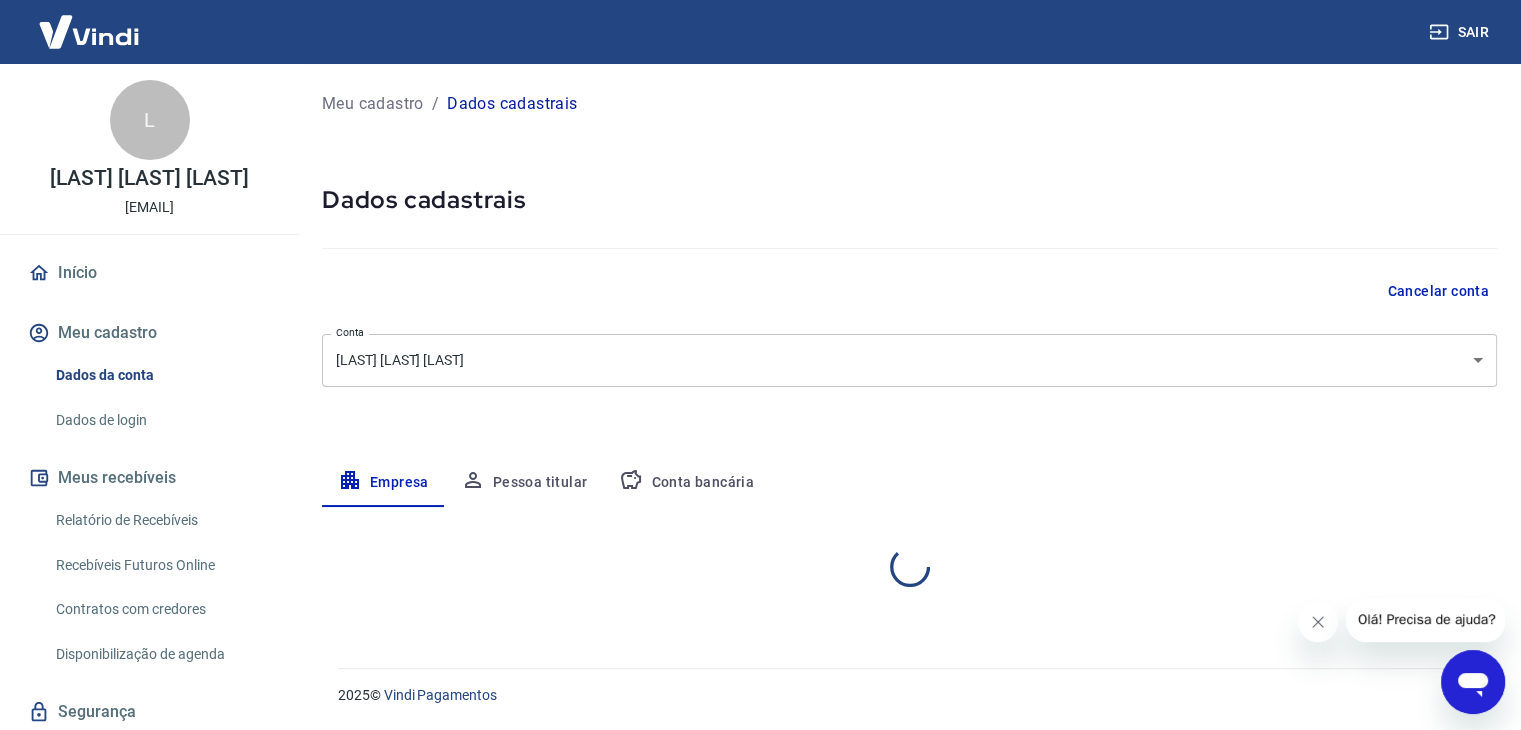 select on "SP" 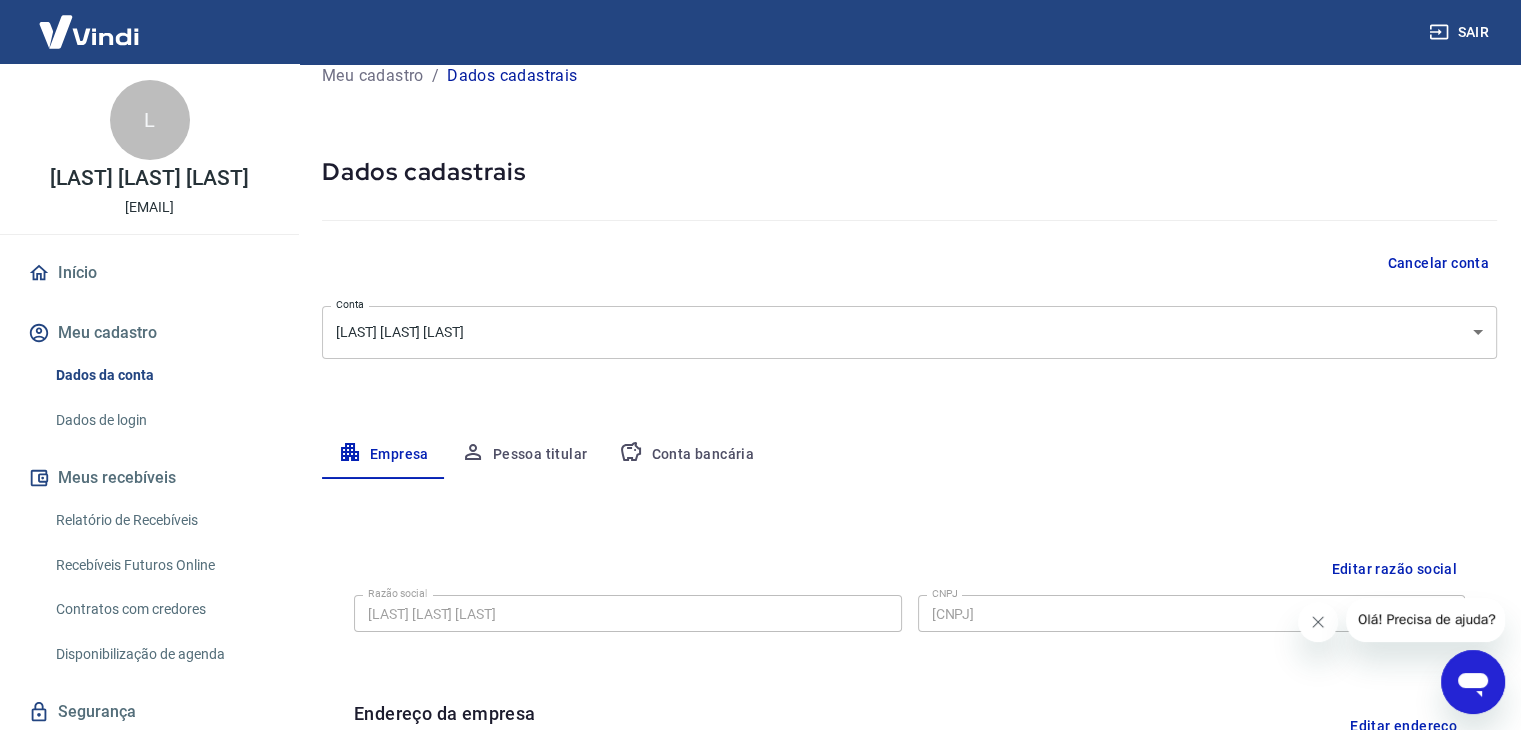 scroll, scrollTop: 0, scrollLeft: 0, axis: both 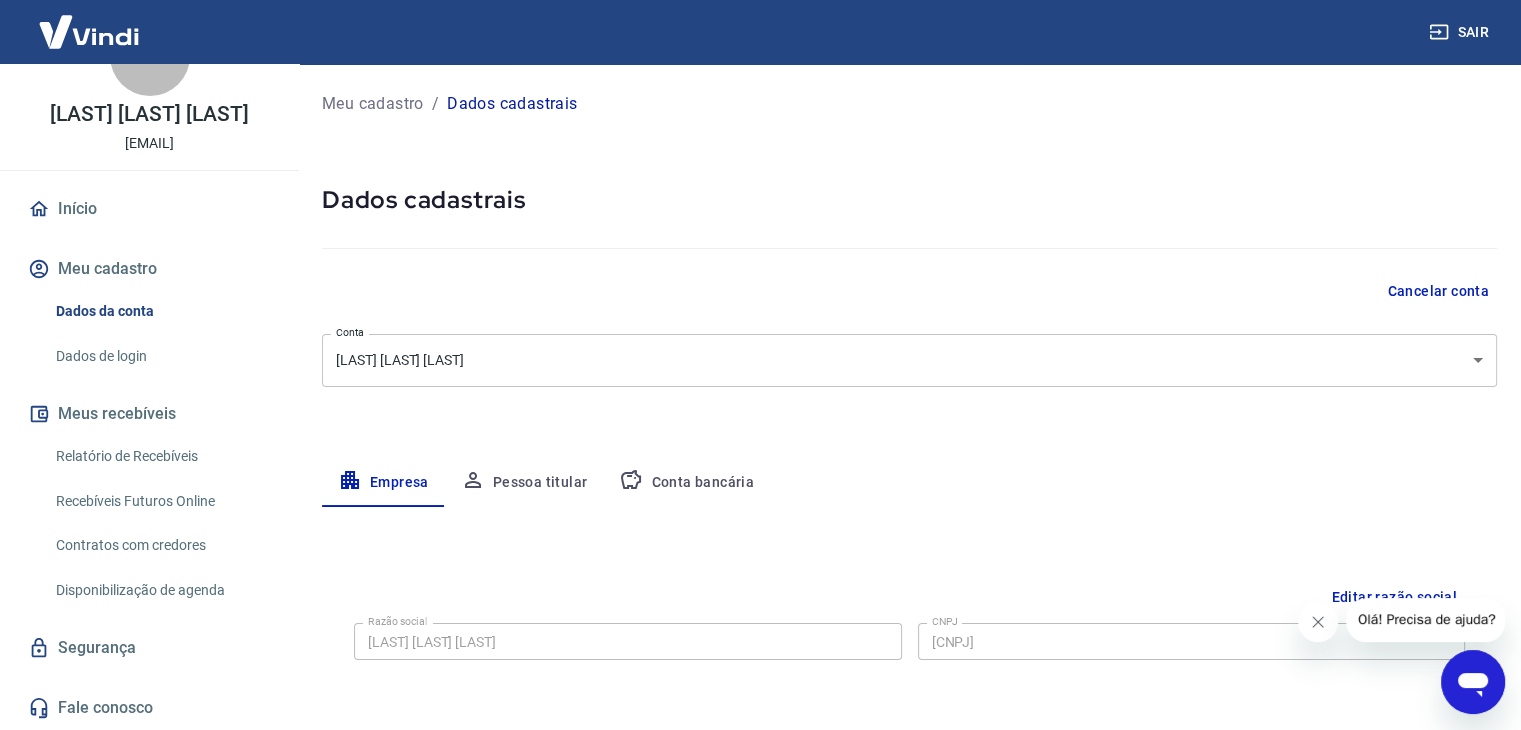 click on "Relatório de Recebíveis" at bounding box center (161, 456) 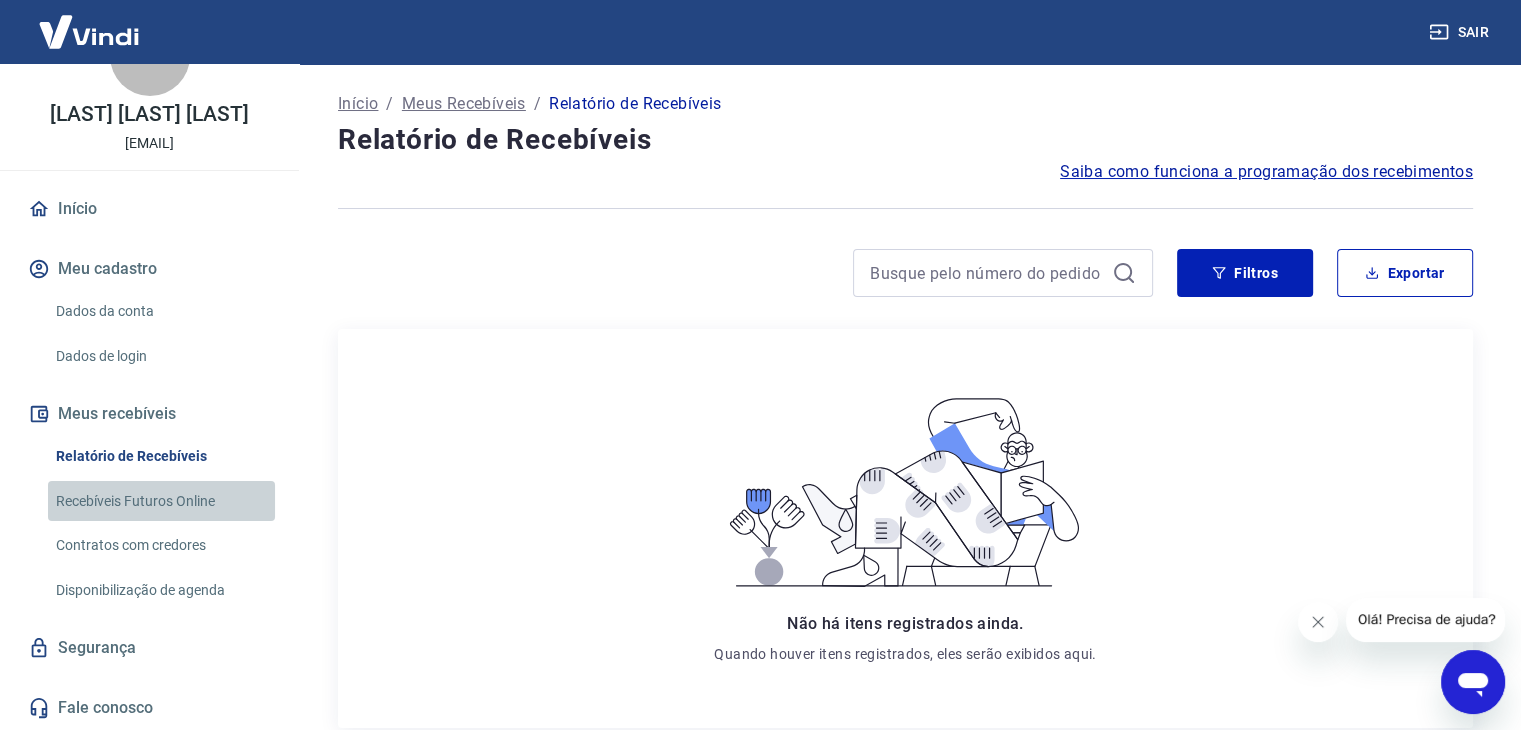 click on "Recebíveis Futuros Online" at bounding box center [161, 501] 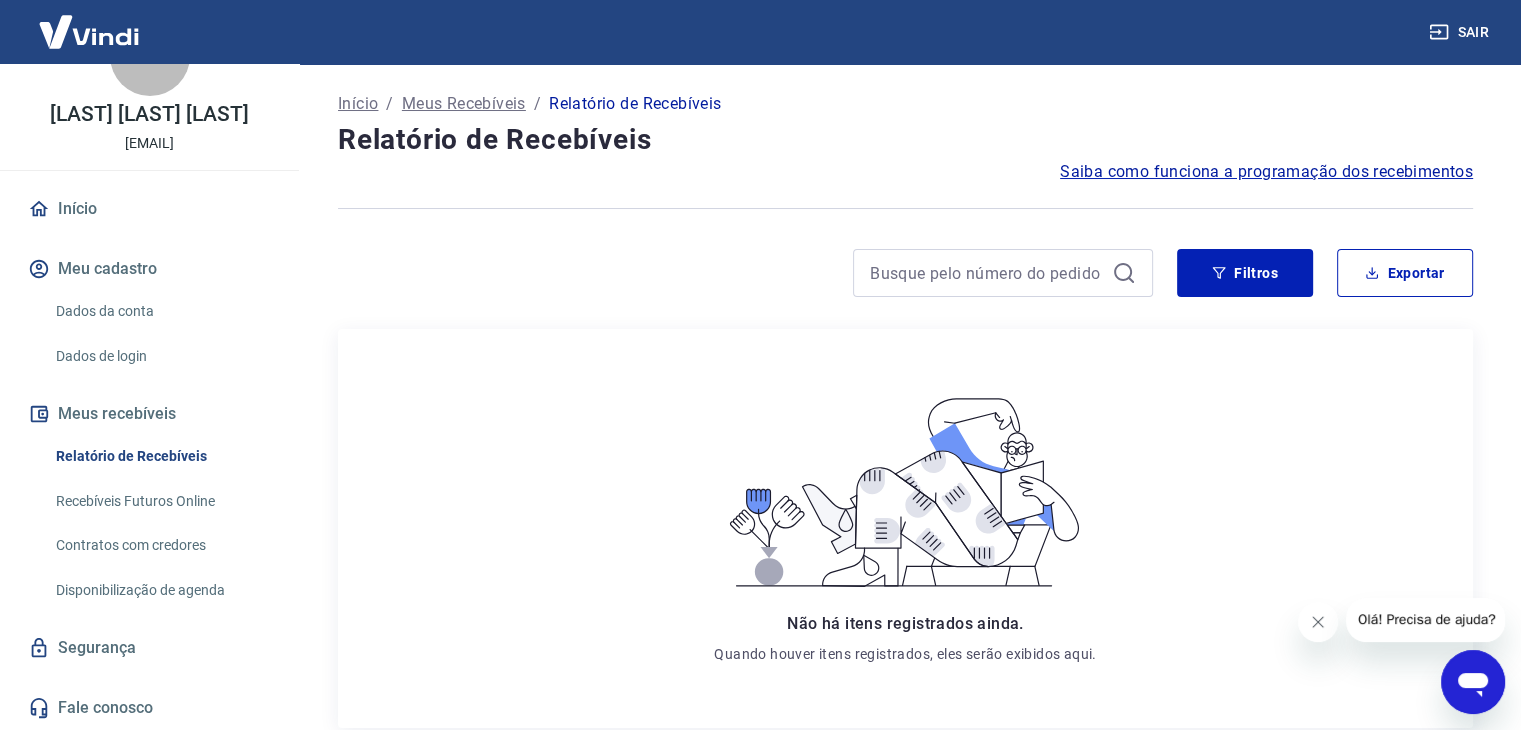 click on "Recebíveis Futuros Online" at bounding box center (161, 501) 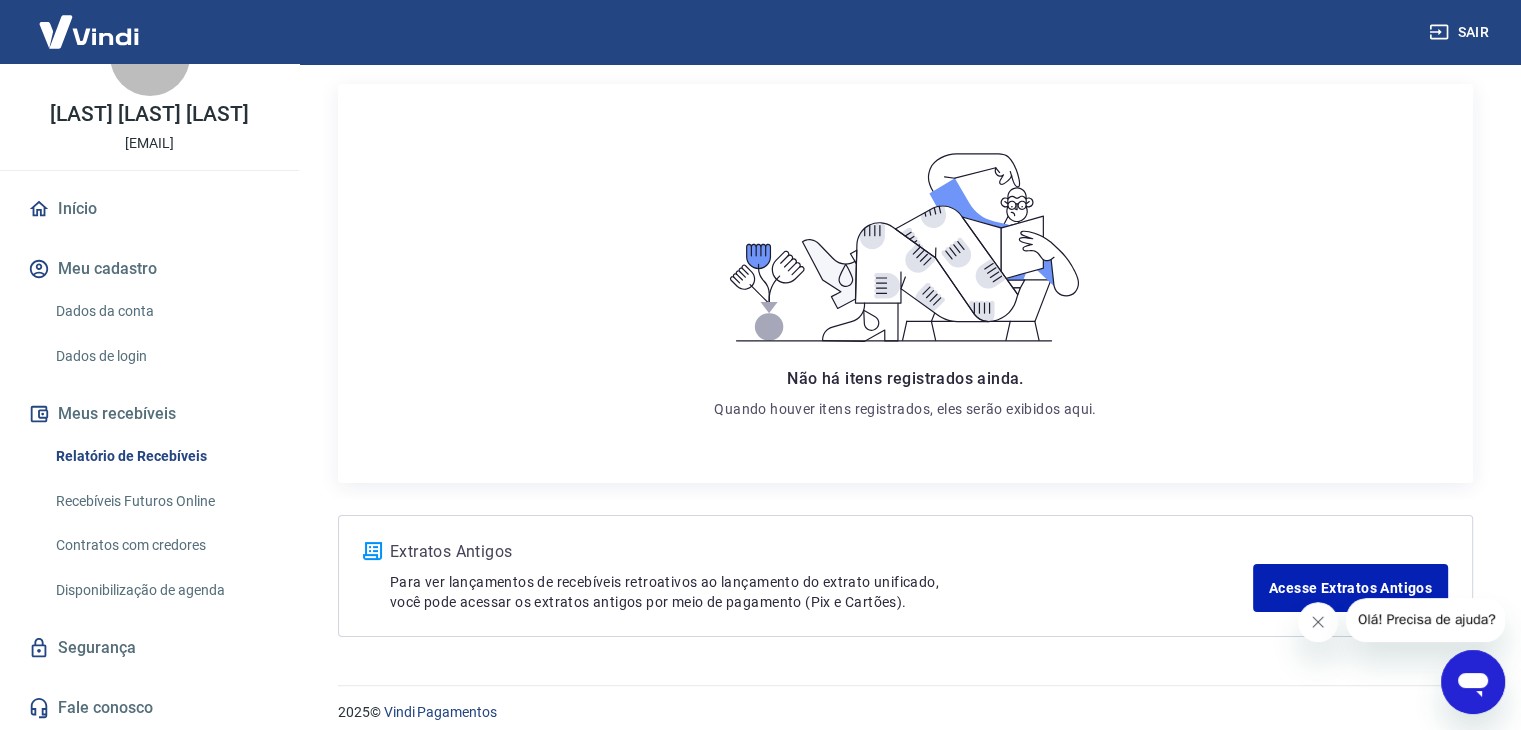 scroll, scrollTop: 263, scrollLeft: 0, axis: vertical 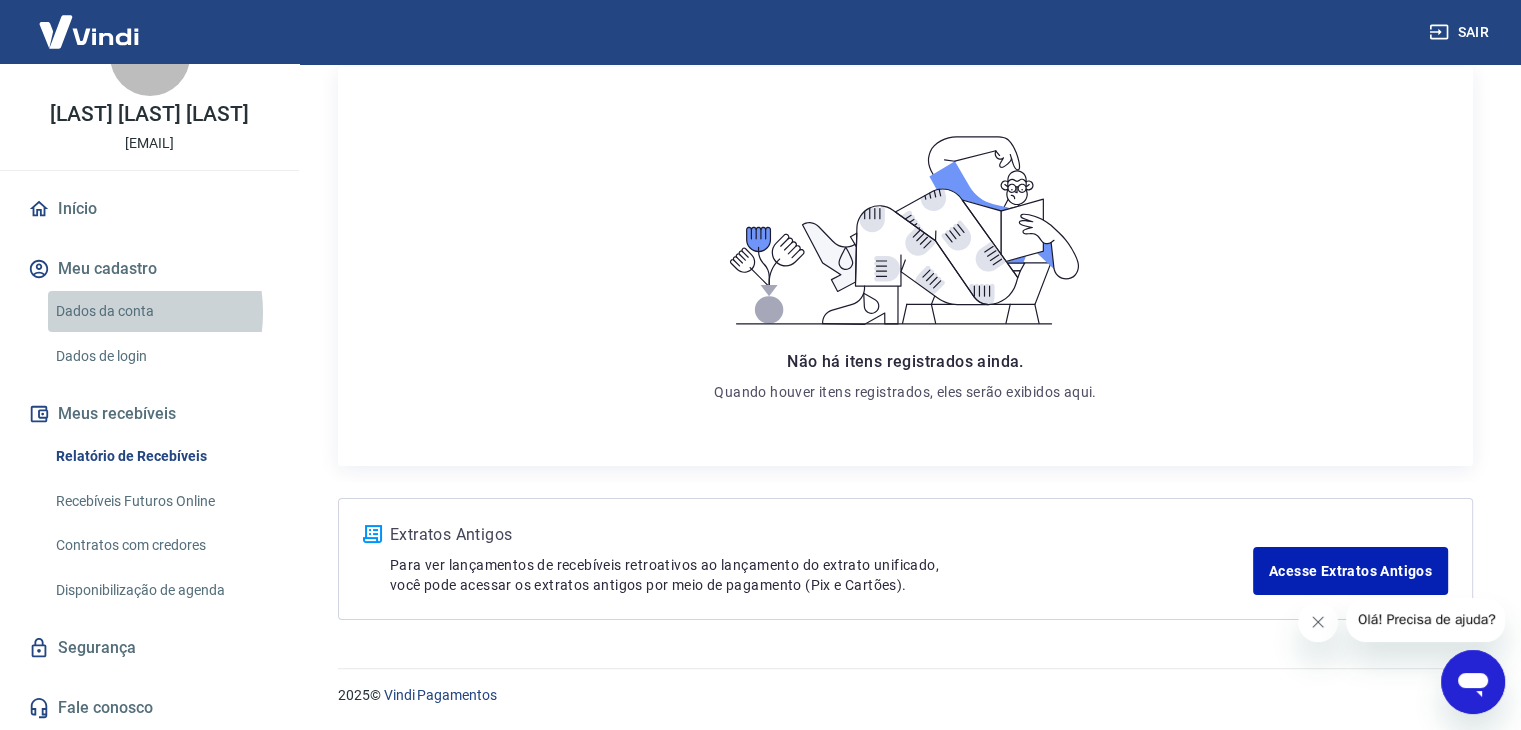 click on "Dados da conta" at bounding box center (161, 311) 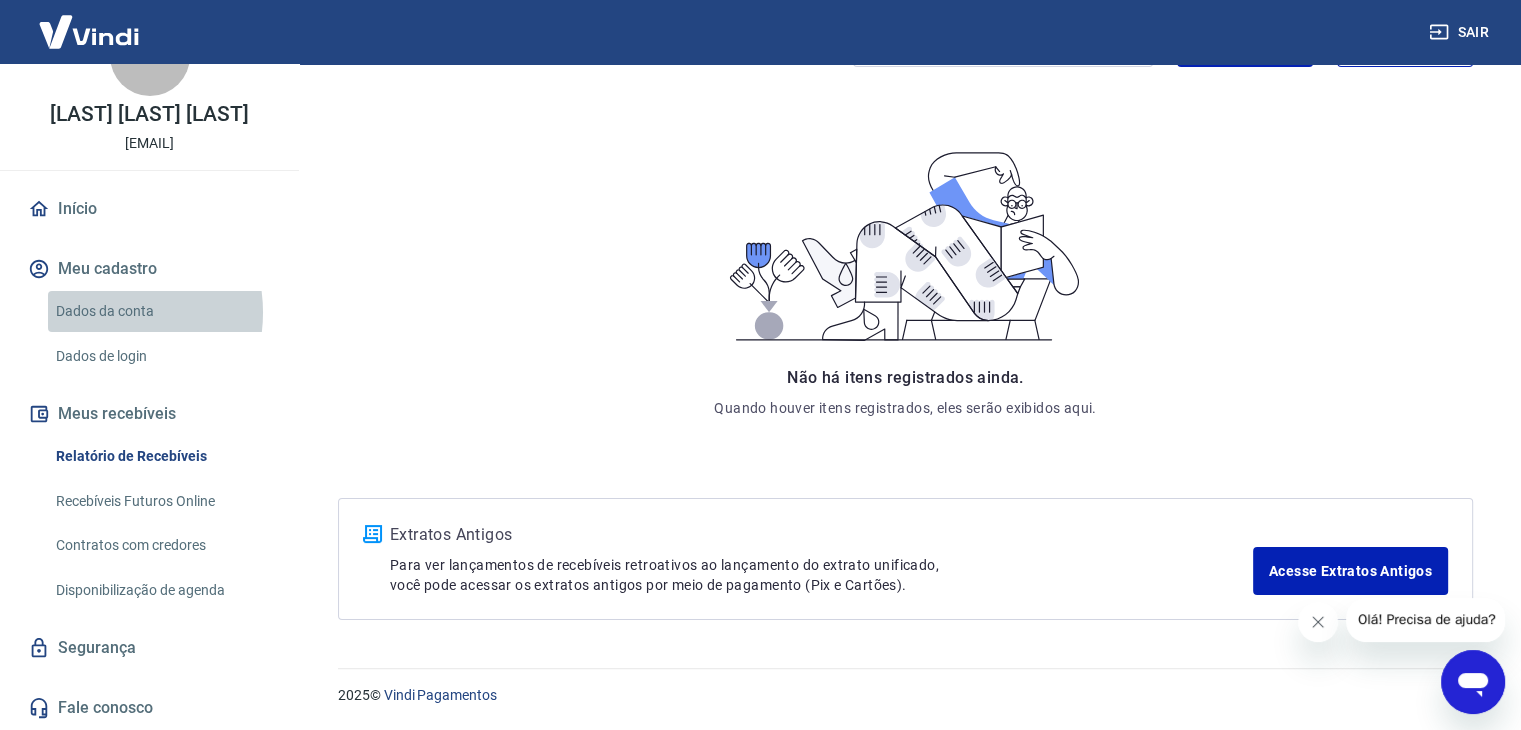 scroll, scrollTop: 0, scrollLeft: 0, axis: both 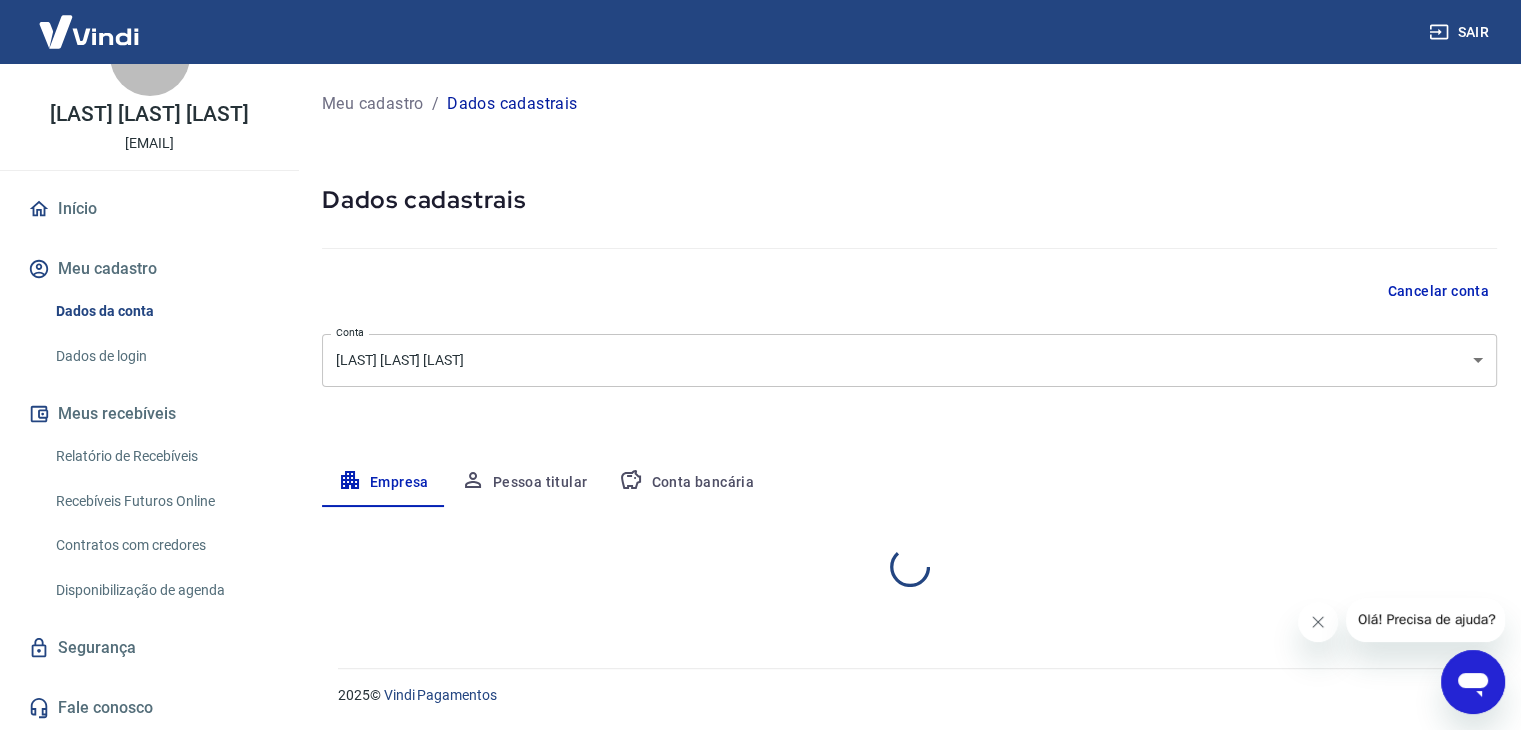 select on "SP" 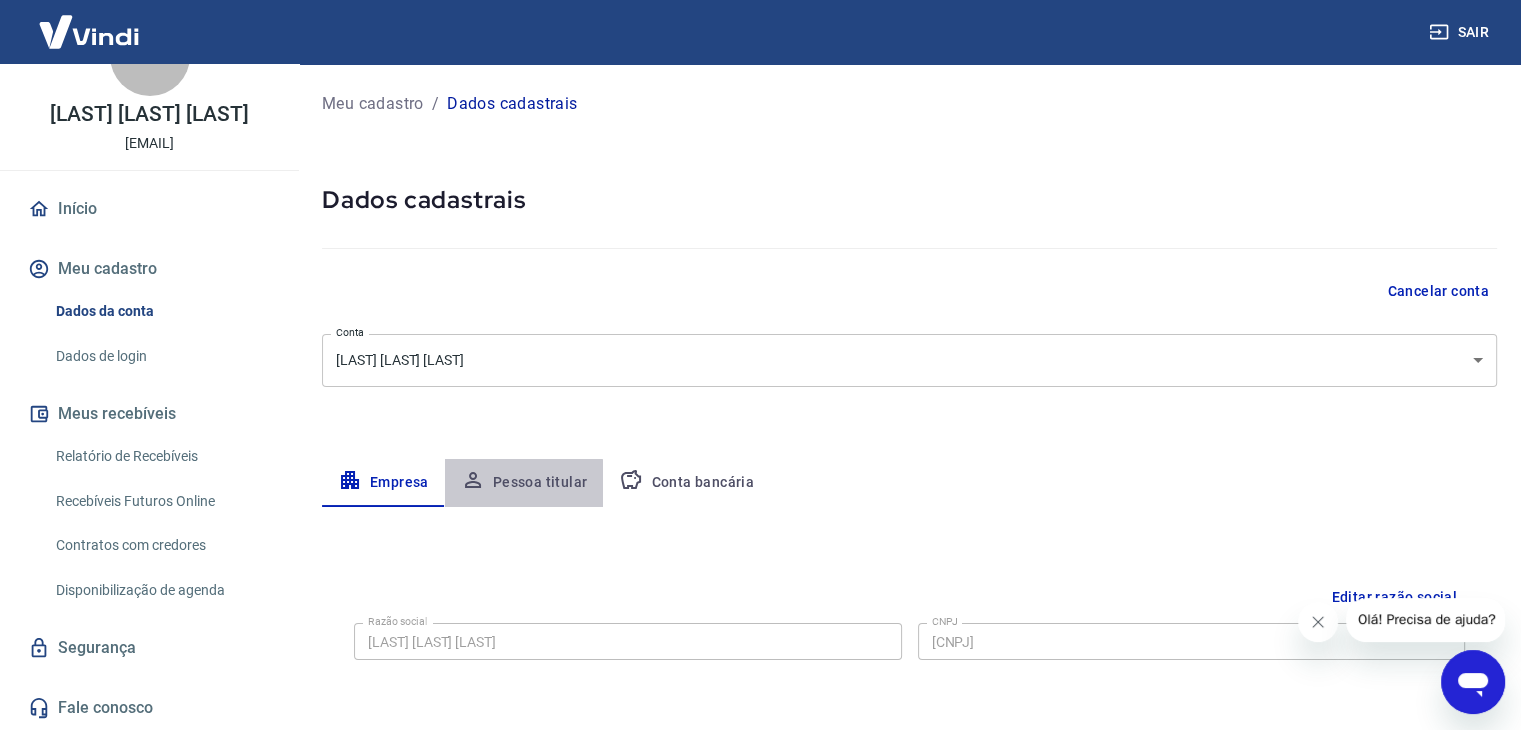 click on "Pessoa titular" at bounding box center [524, 483] 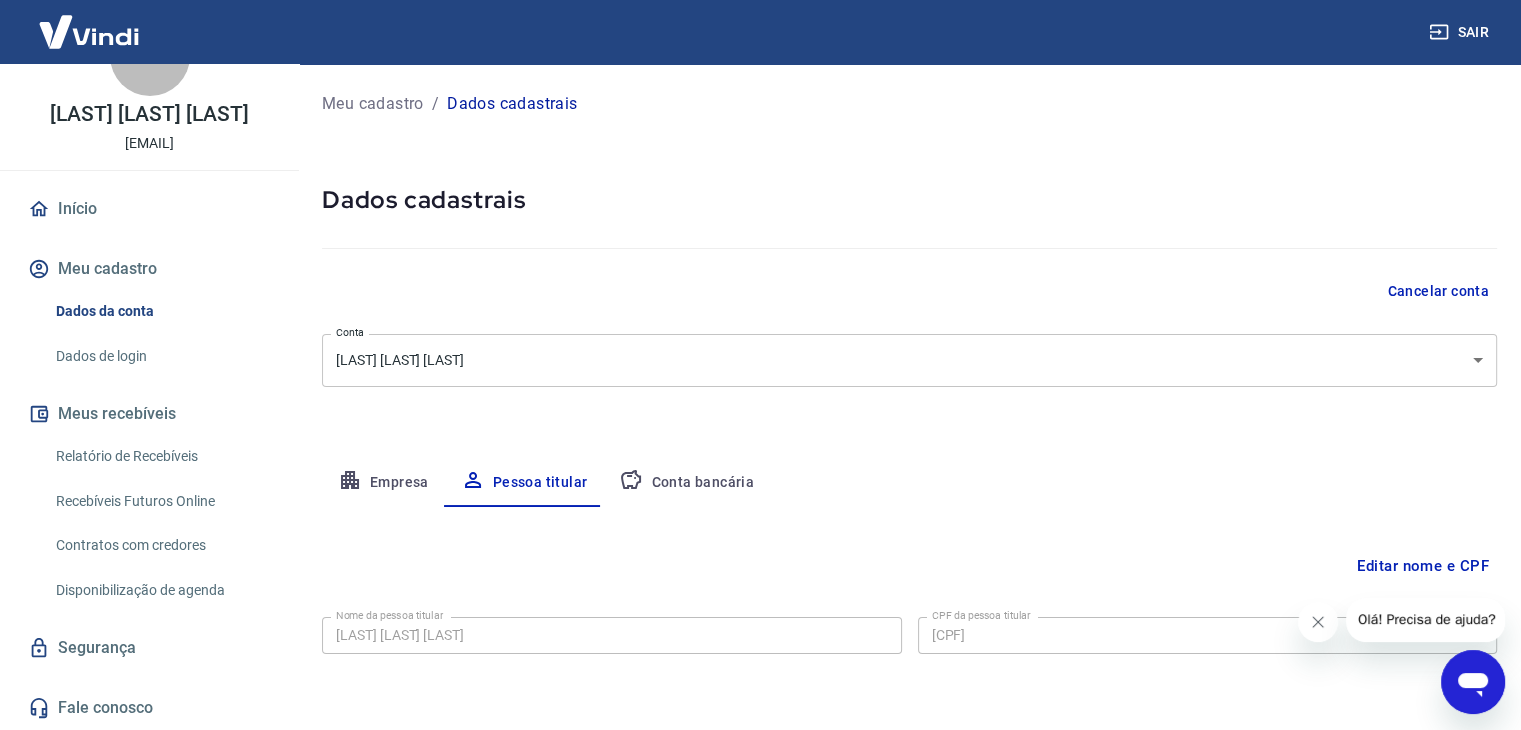 click on "Conta bancária" at bounding box center (686, 483) 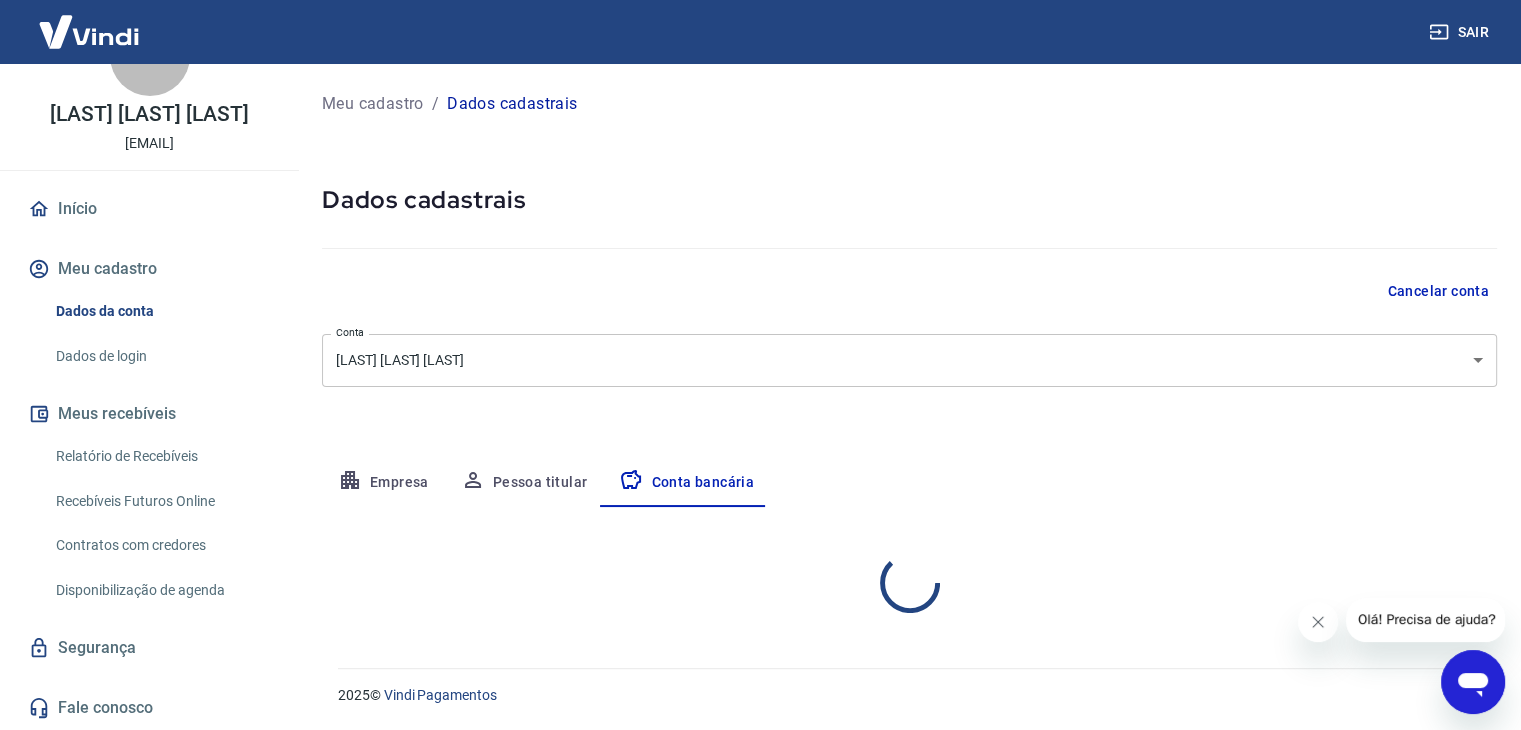 select on "1" 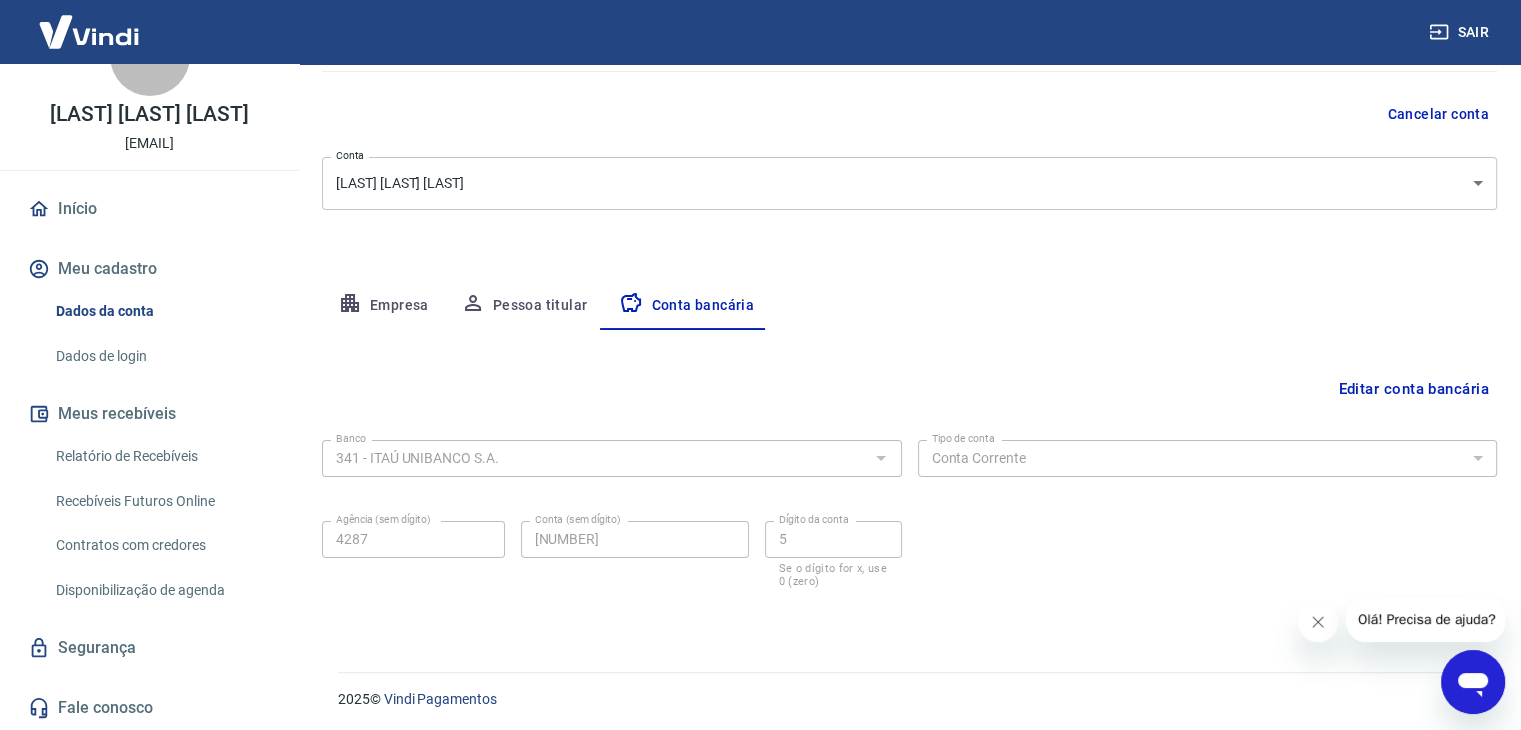 scroll, scrollTop: 180, scrollLeft: 0, axis: vertical 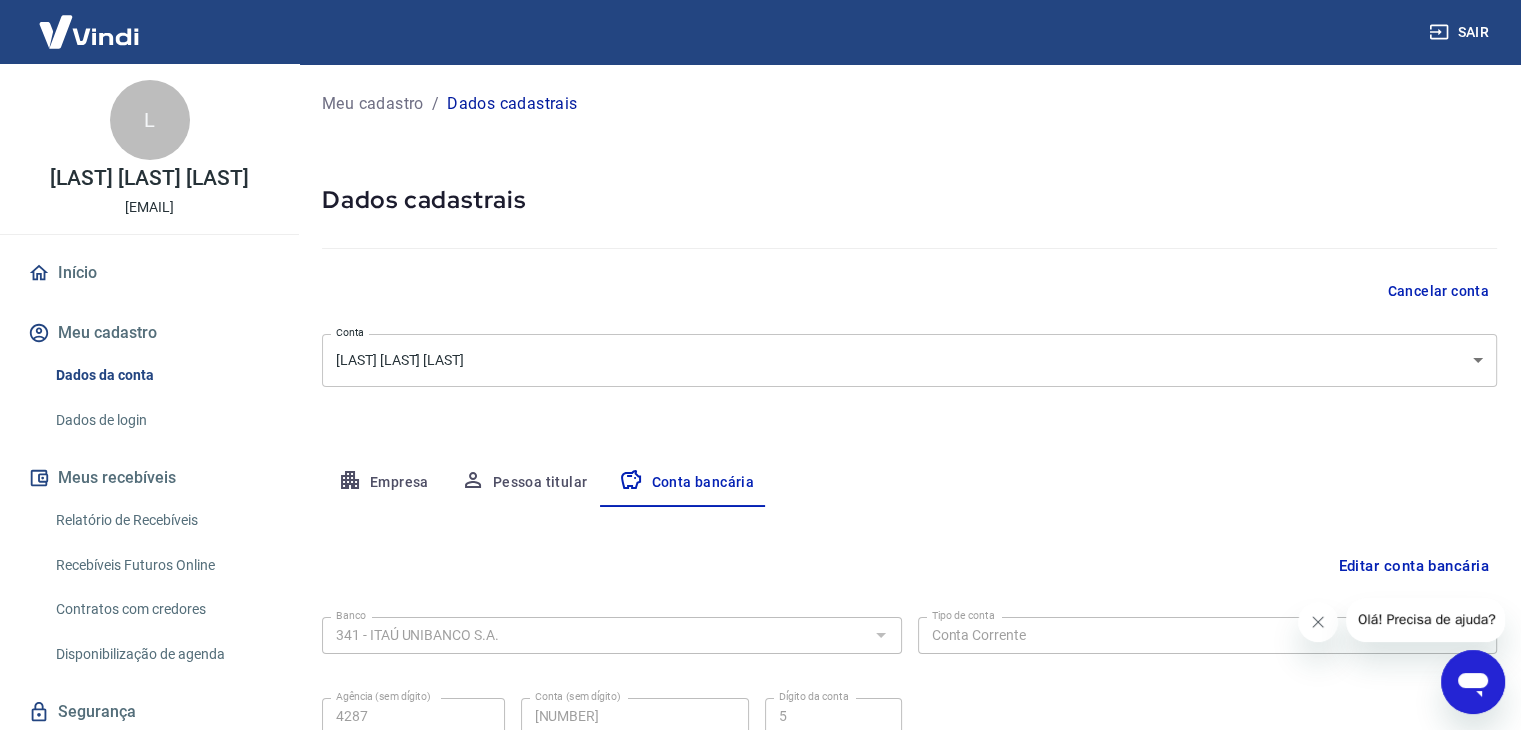 click on "Editar conta bancária" at bounding box center (1413, 566) 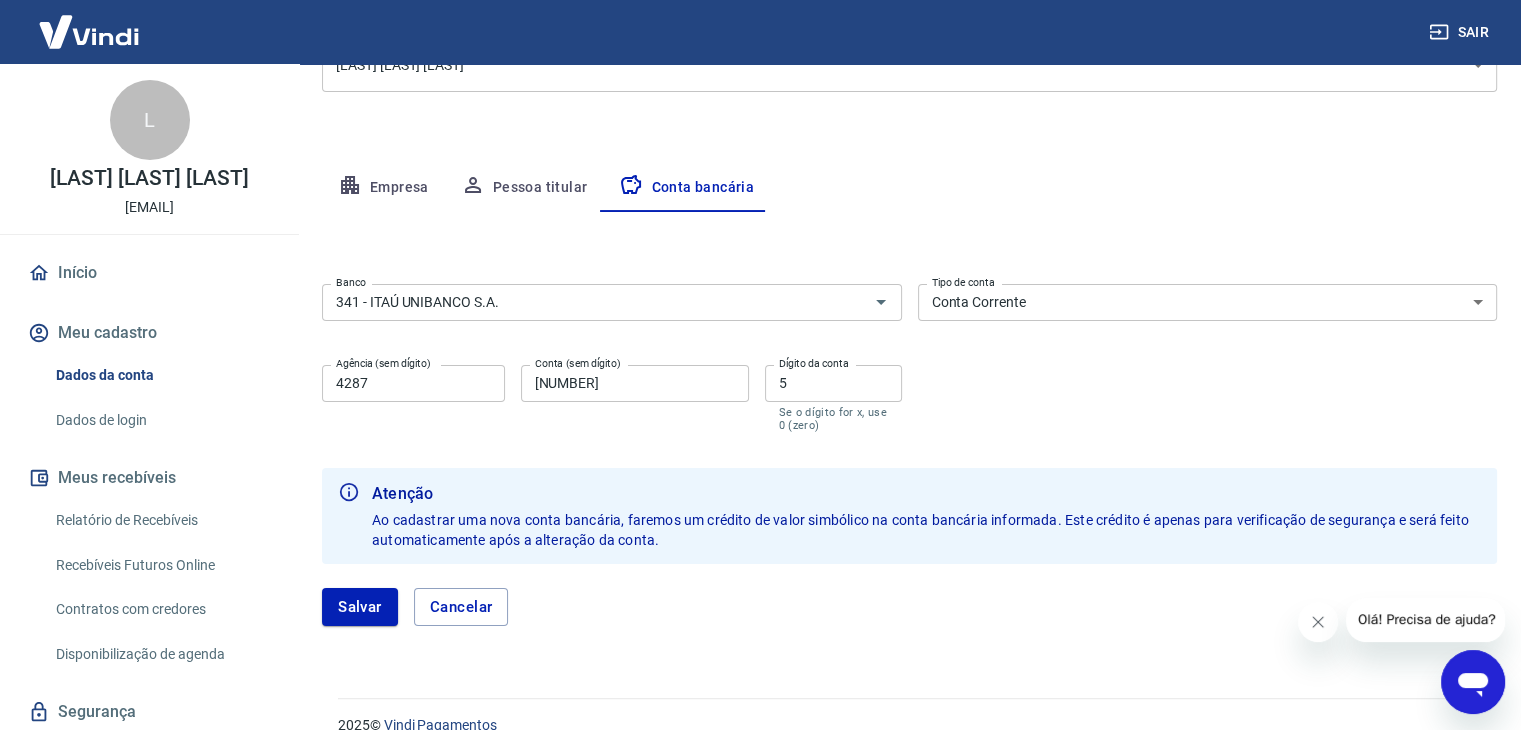 scroll, scrollTop: 300, scrollLeft: 0, axis: vertical 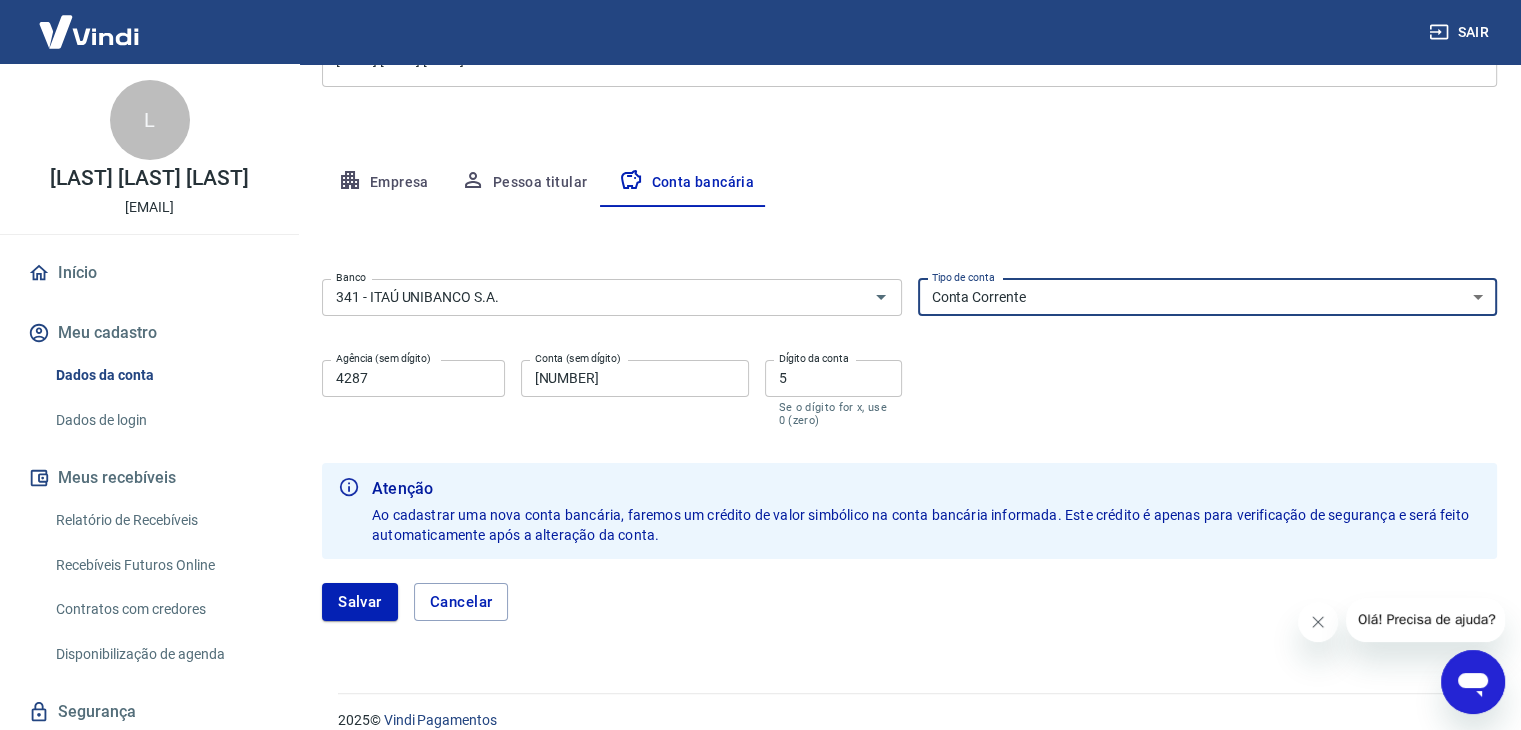 click on "Conta Corrente Conta Poupança" at bounding box center (1208, 297) 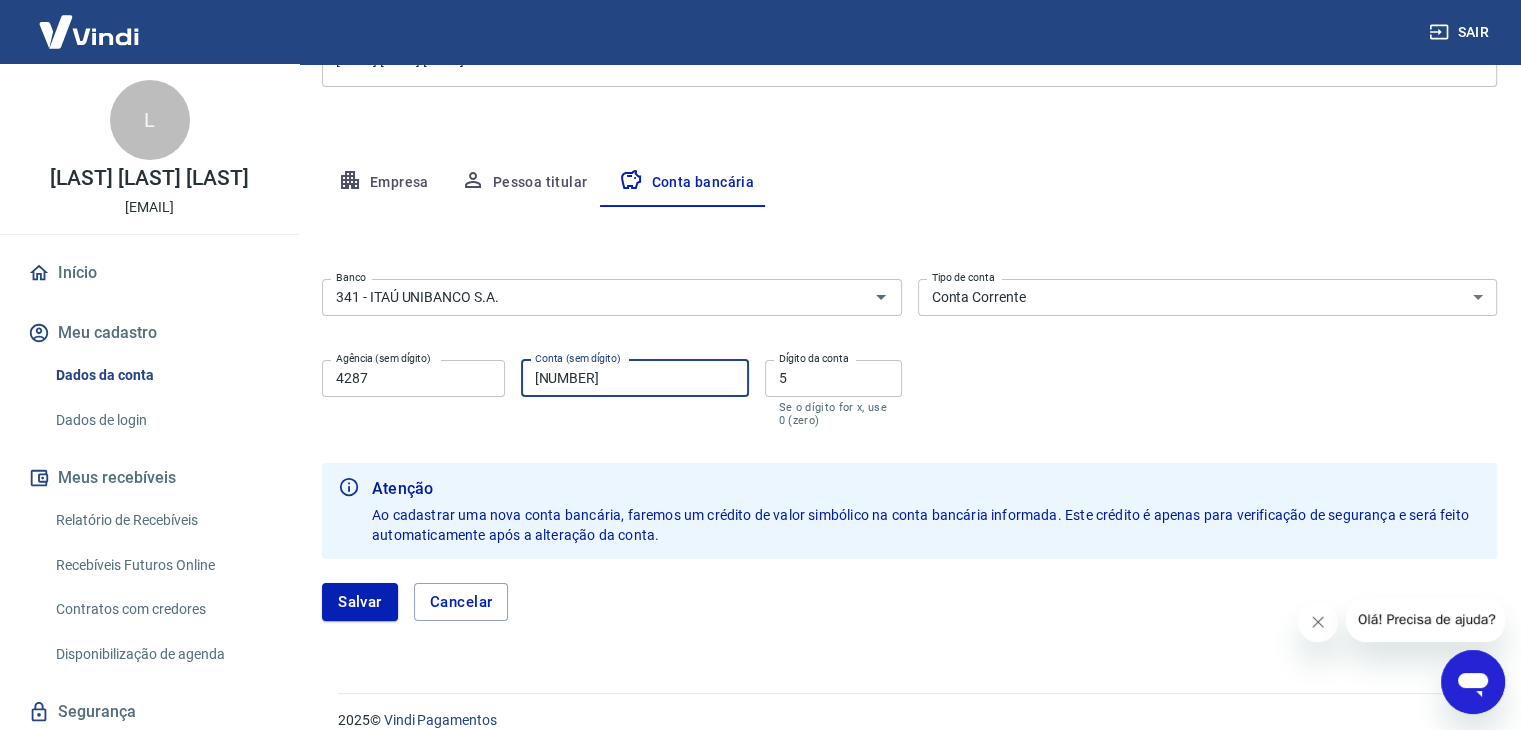 drag, startPoint x: 685, startPoint y: 378, endPoint x: 450, endPoint y: 370, distance: 235.13612 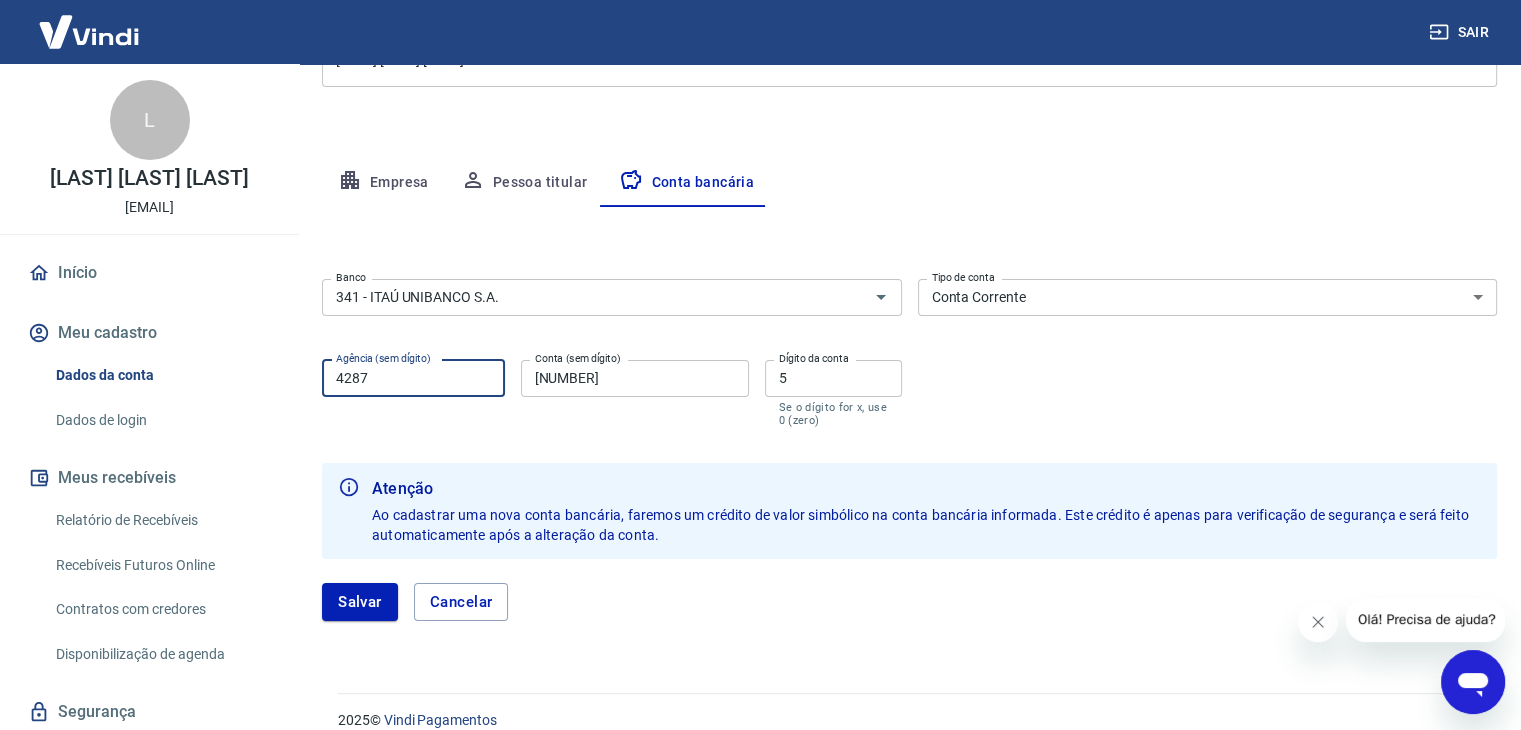 drag, startPoint x: 406, startPoint y: 373, endPoint x: 278, endPoint y: 368, distance: 128.09763 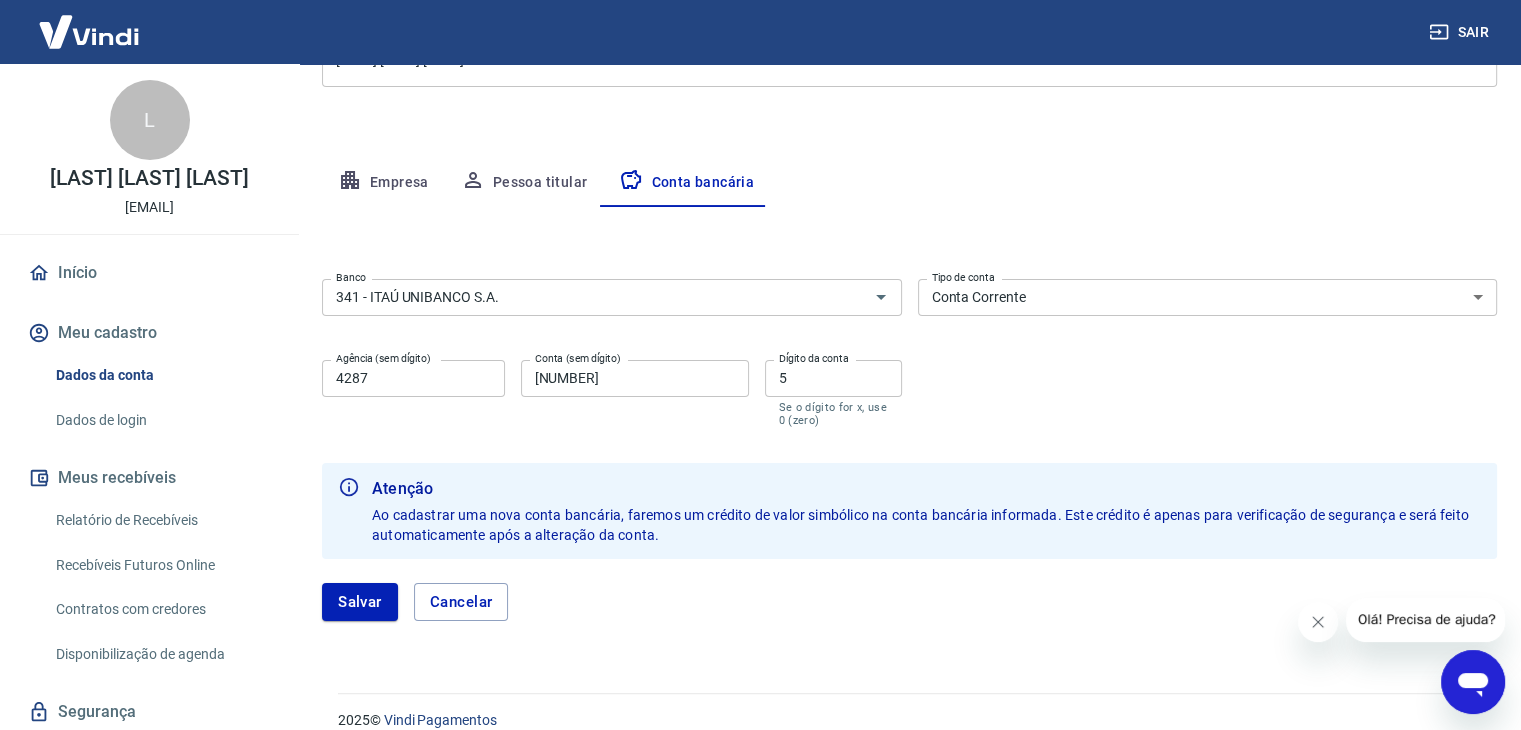 click on "004004679" at bounding box center (635, 378) 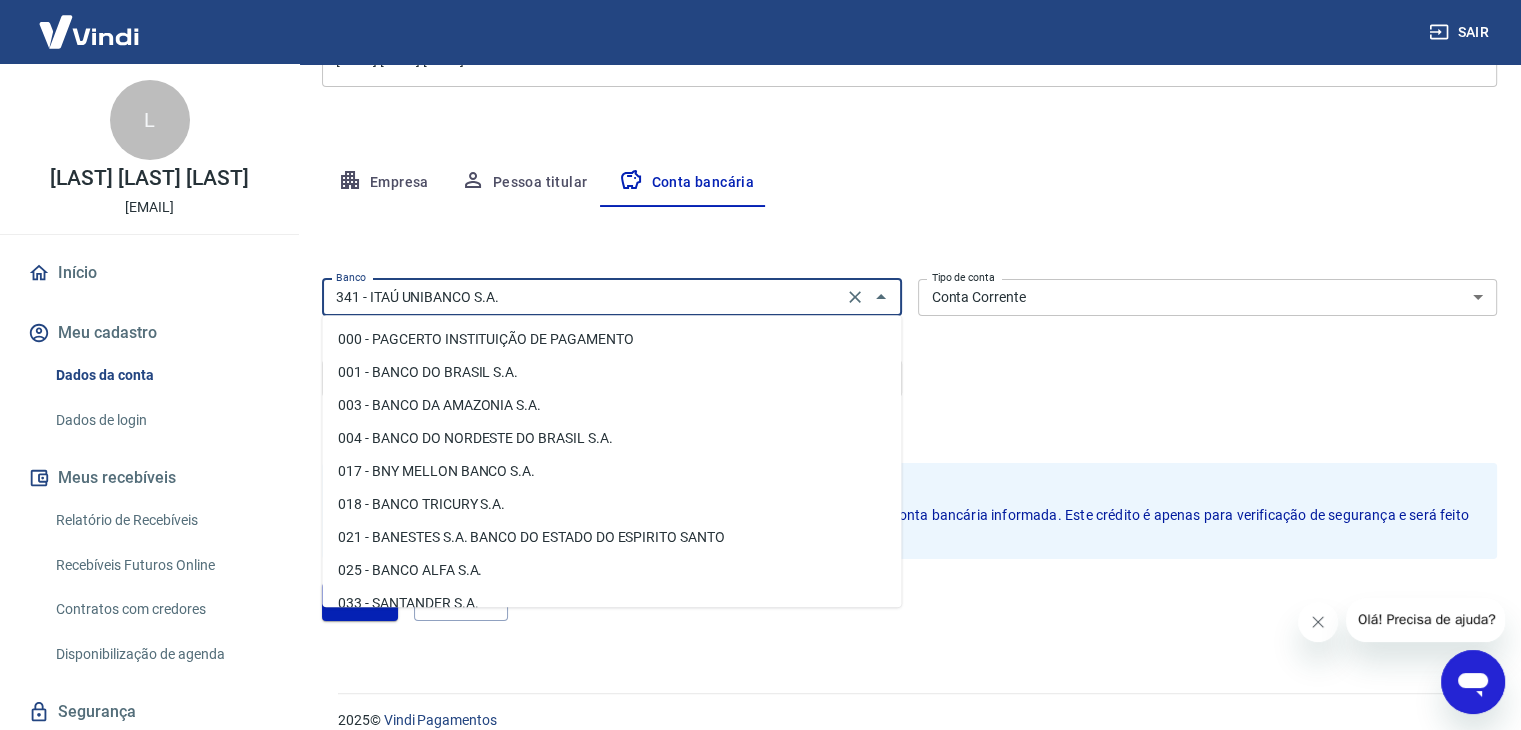 click on "341 - ITAÚ UNIBANCO S.A." at bounding box center [582, 297] 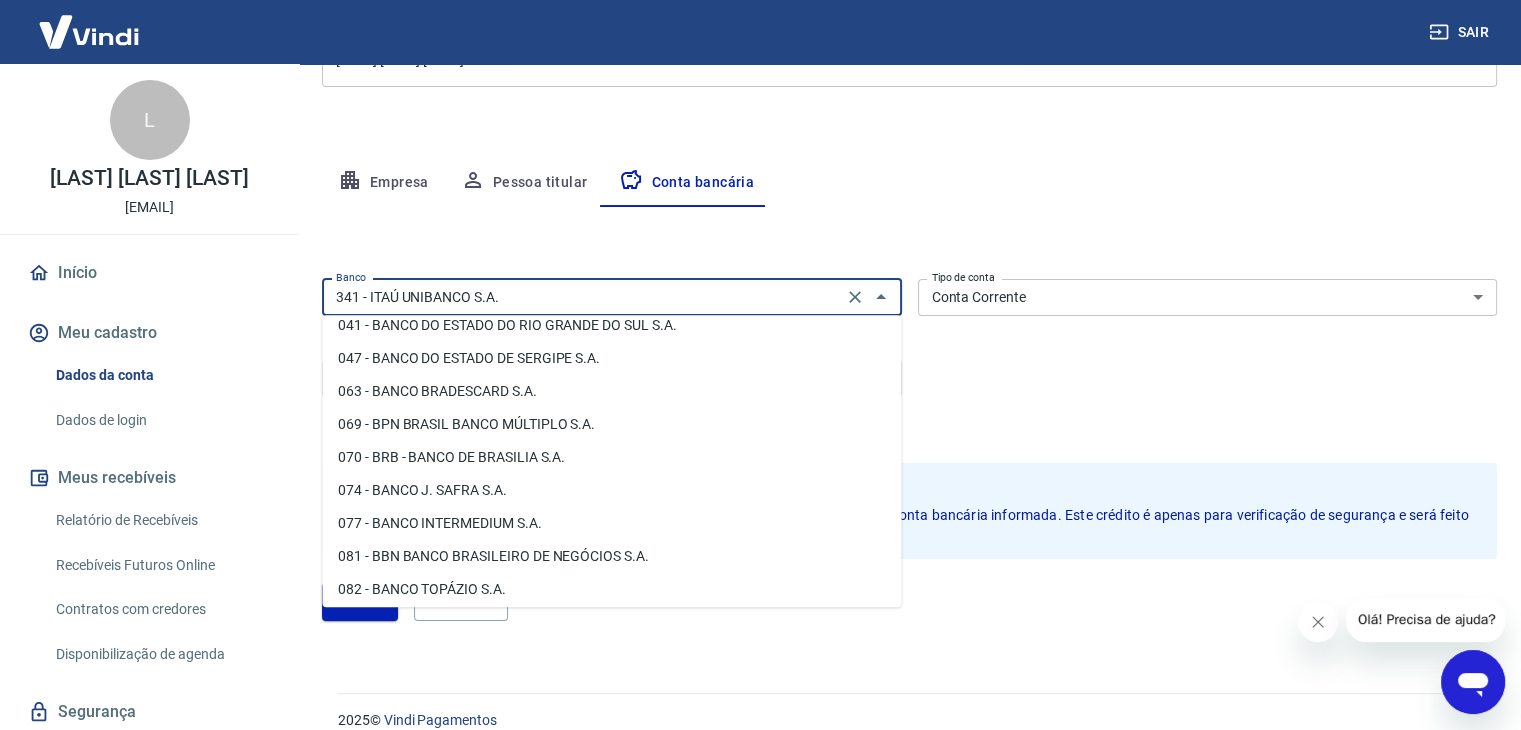 scroll, scrollTop: 0, scrollLeft: 0, axis: both 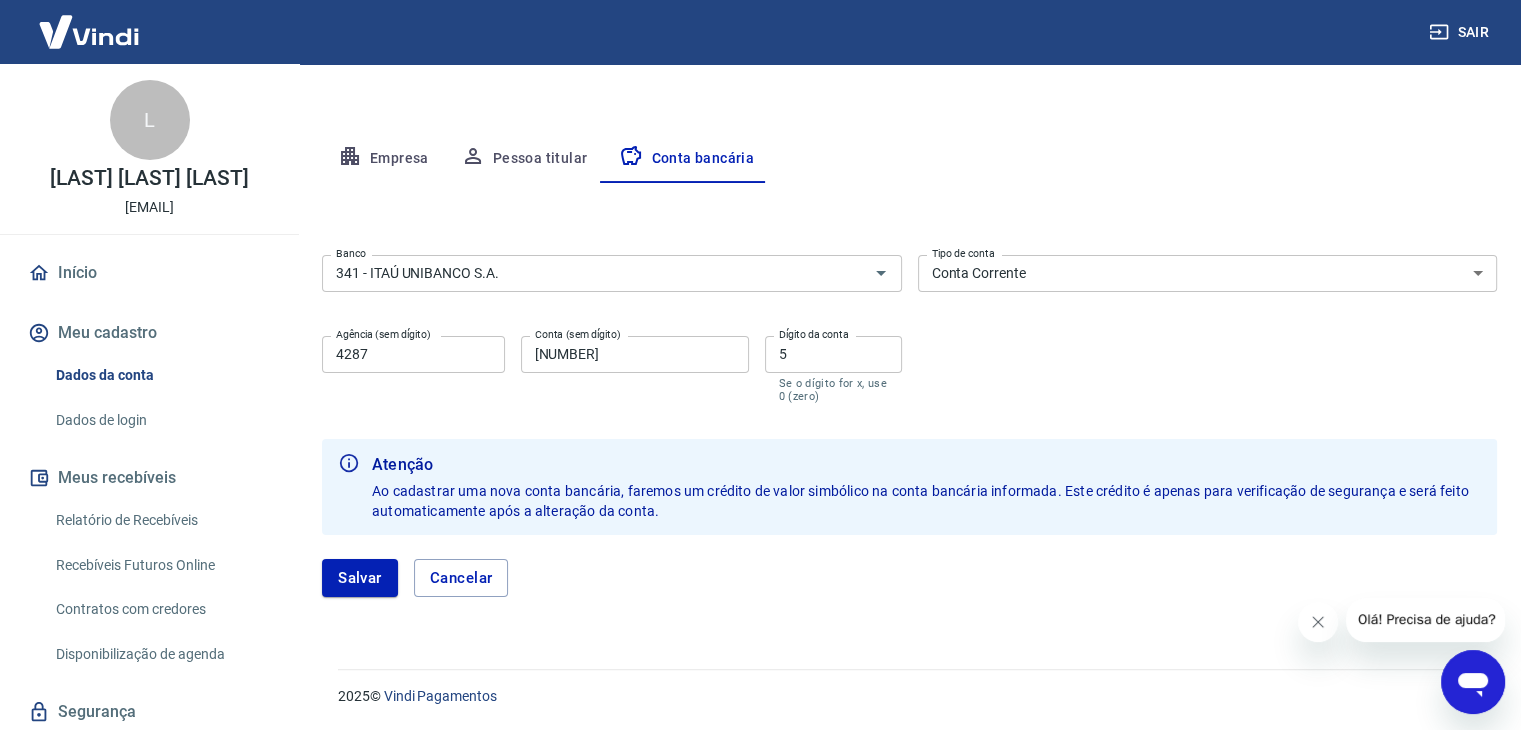click on "Banco 341 - ITAÚ UNIBANCO S.A. Banco Tipo de conta Conta Corrente Conta Poupança Tipo de conta Agência (sem dígito) 4287 Agência (sem dígito) Conta (sem dígito) 004004679 Conta (sem dígito) Dígito da conta 5 Dígito da conta Se o dígito for x, use 0 (zero)" at bounding box center [909, 327] 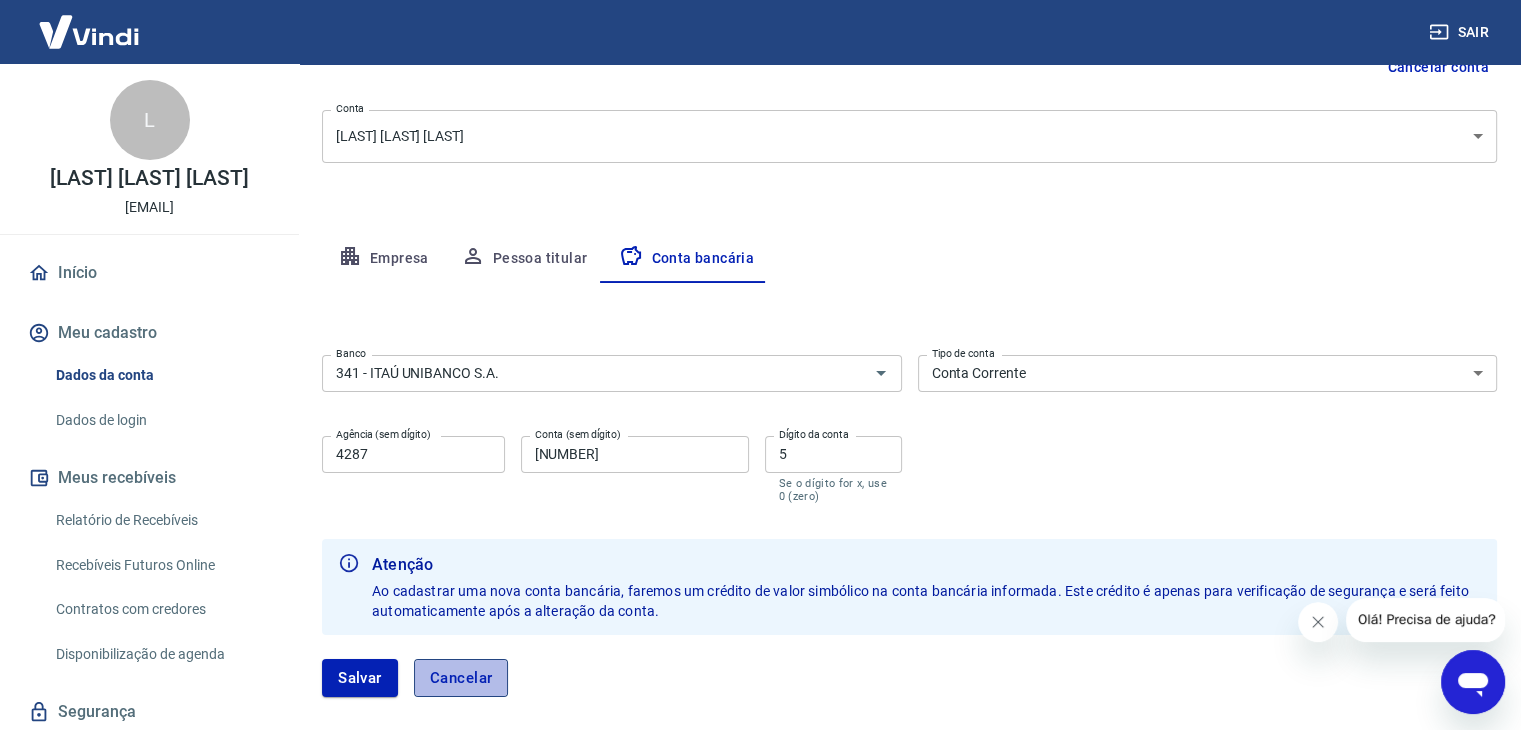 click on "Cancelar" at bounding box center (461, 678) 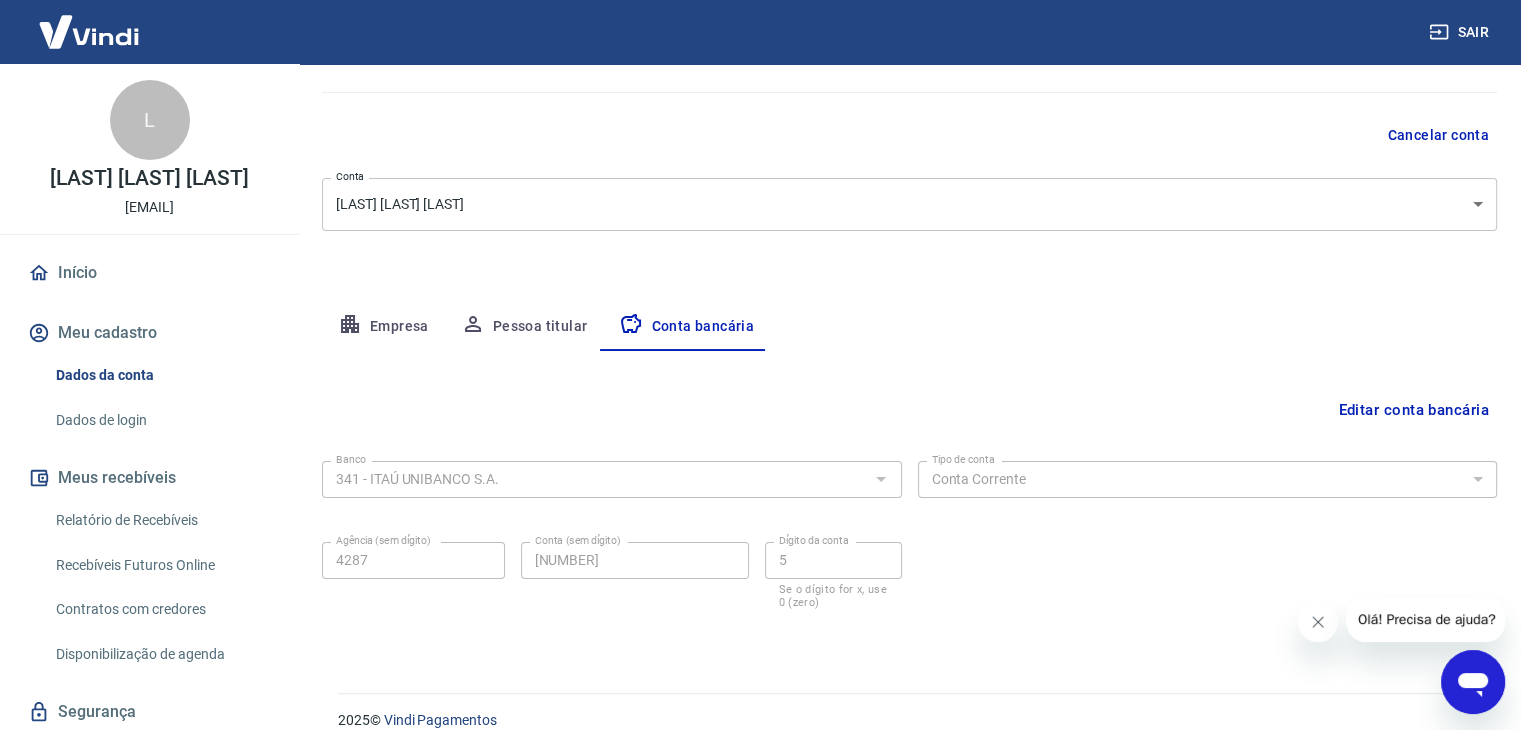 scroll, scrollTop: 180, scrollLeft: 0, axis: vertical 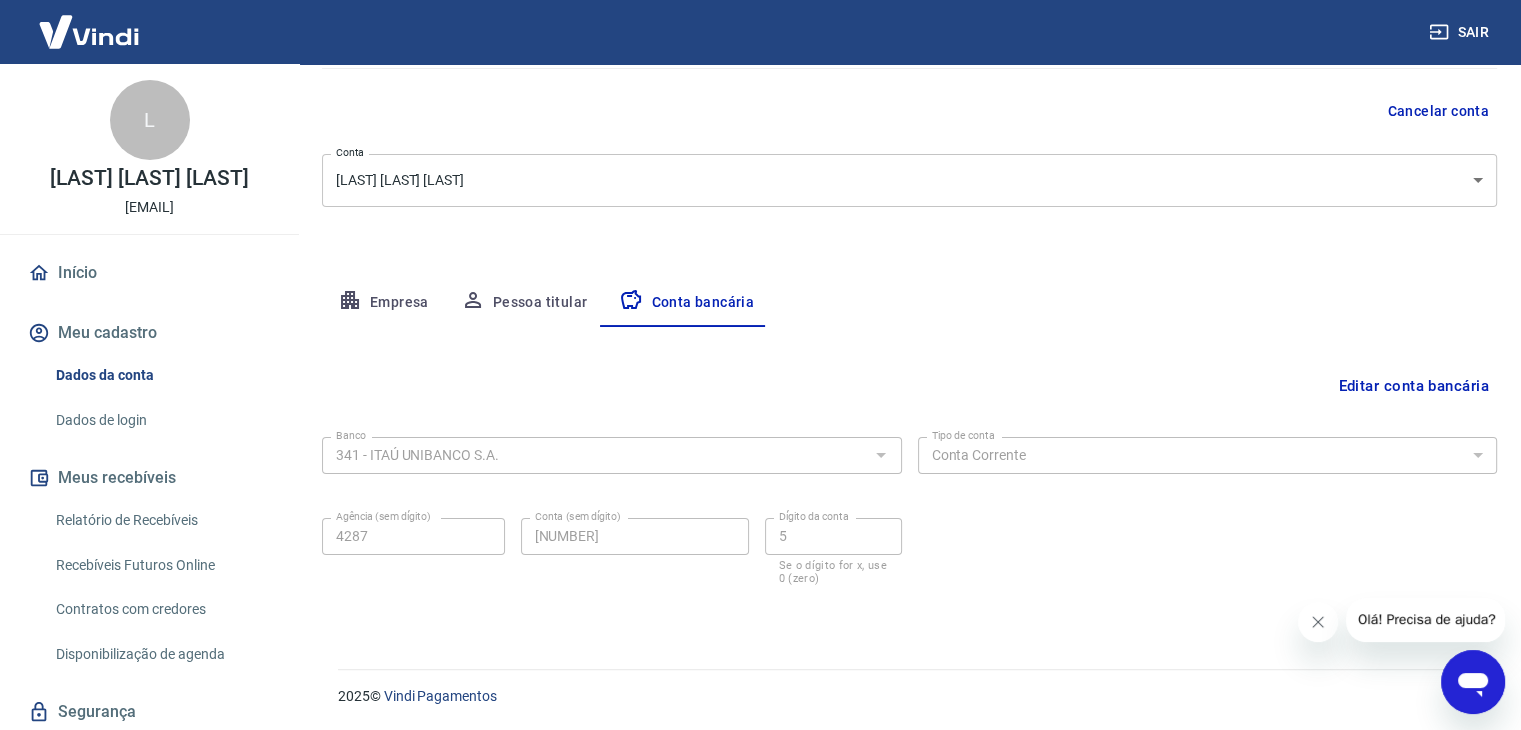 click at bounding box center [880, 455] 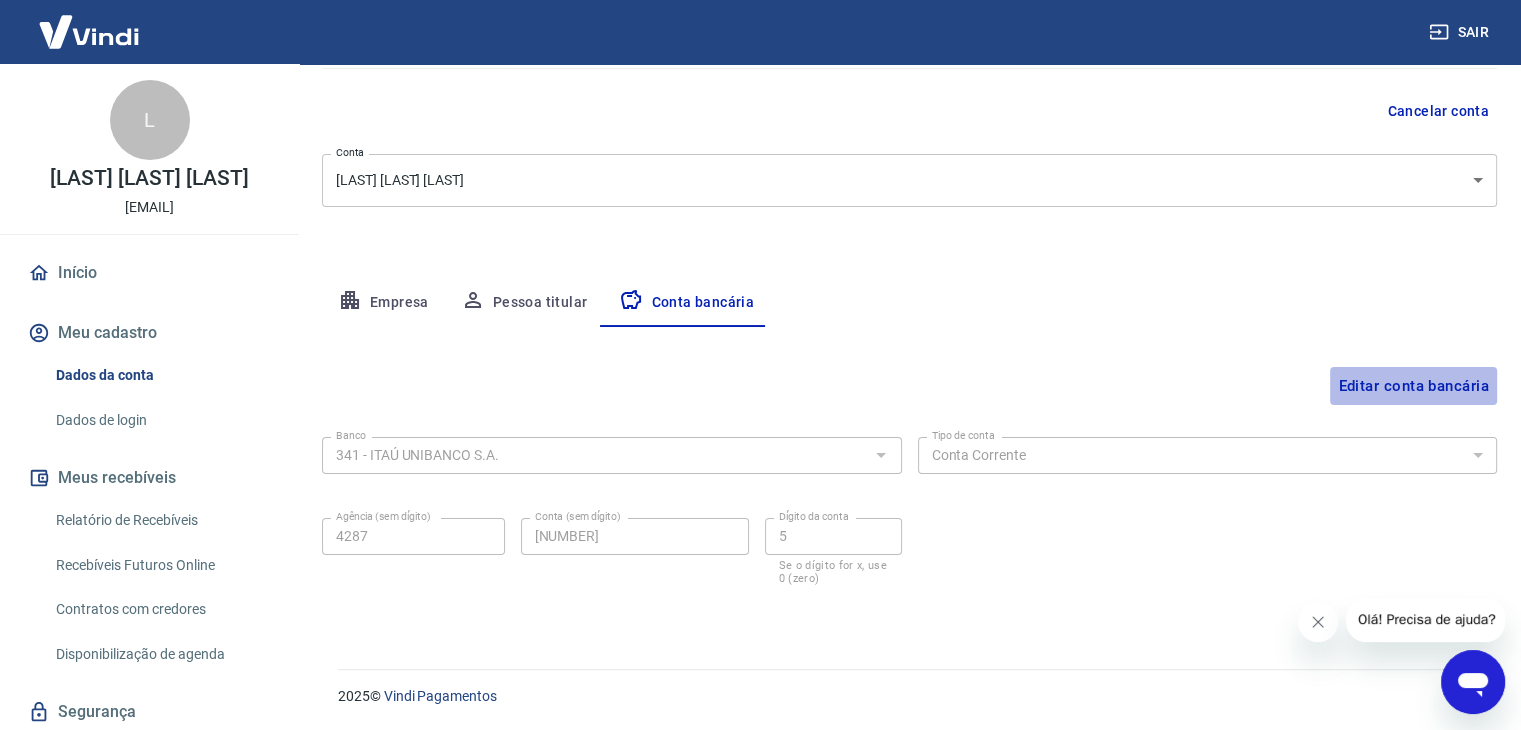click on "Editar conta bancária" at bounding box center [1413, 386] 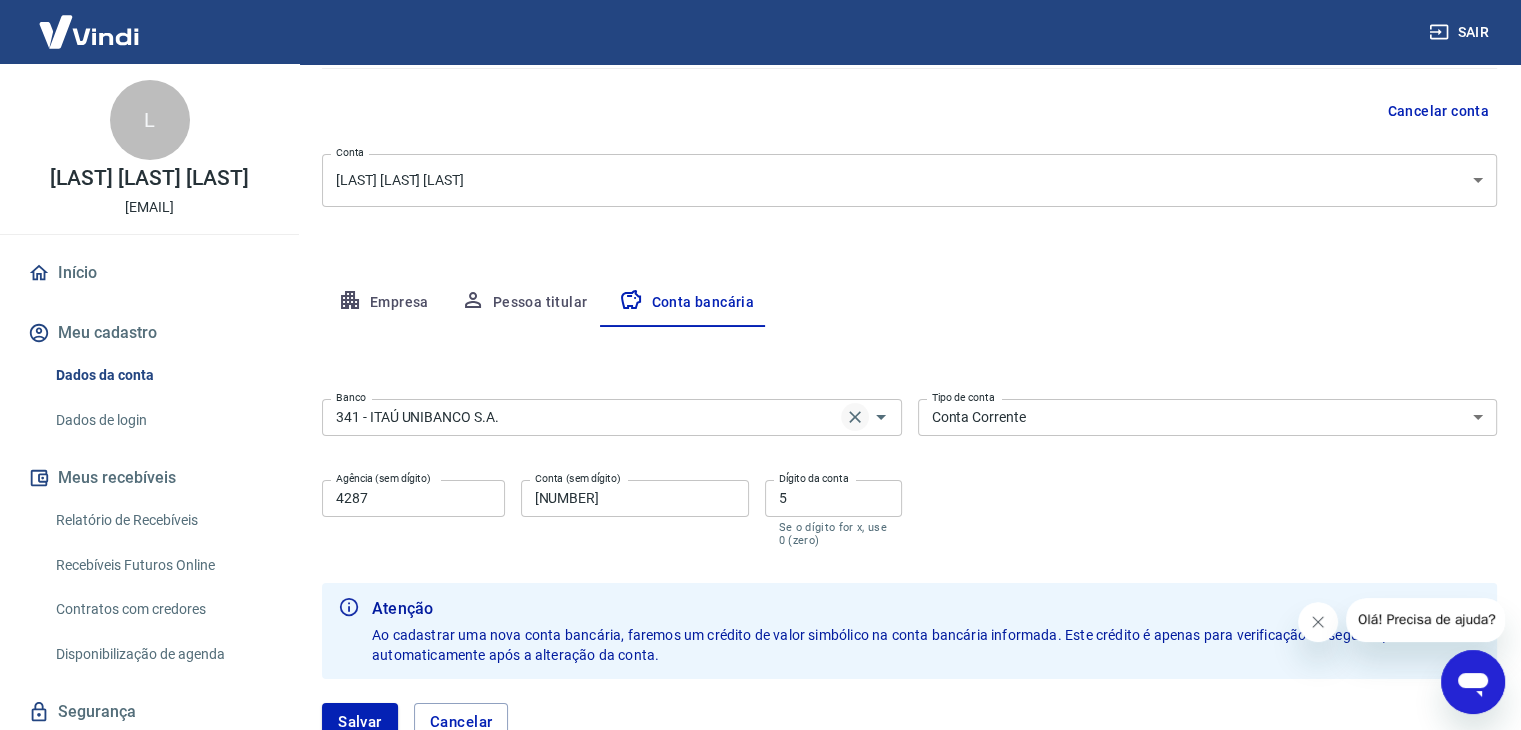click 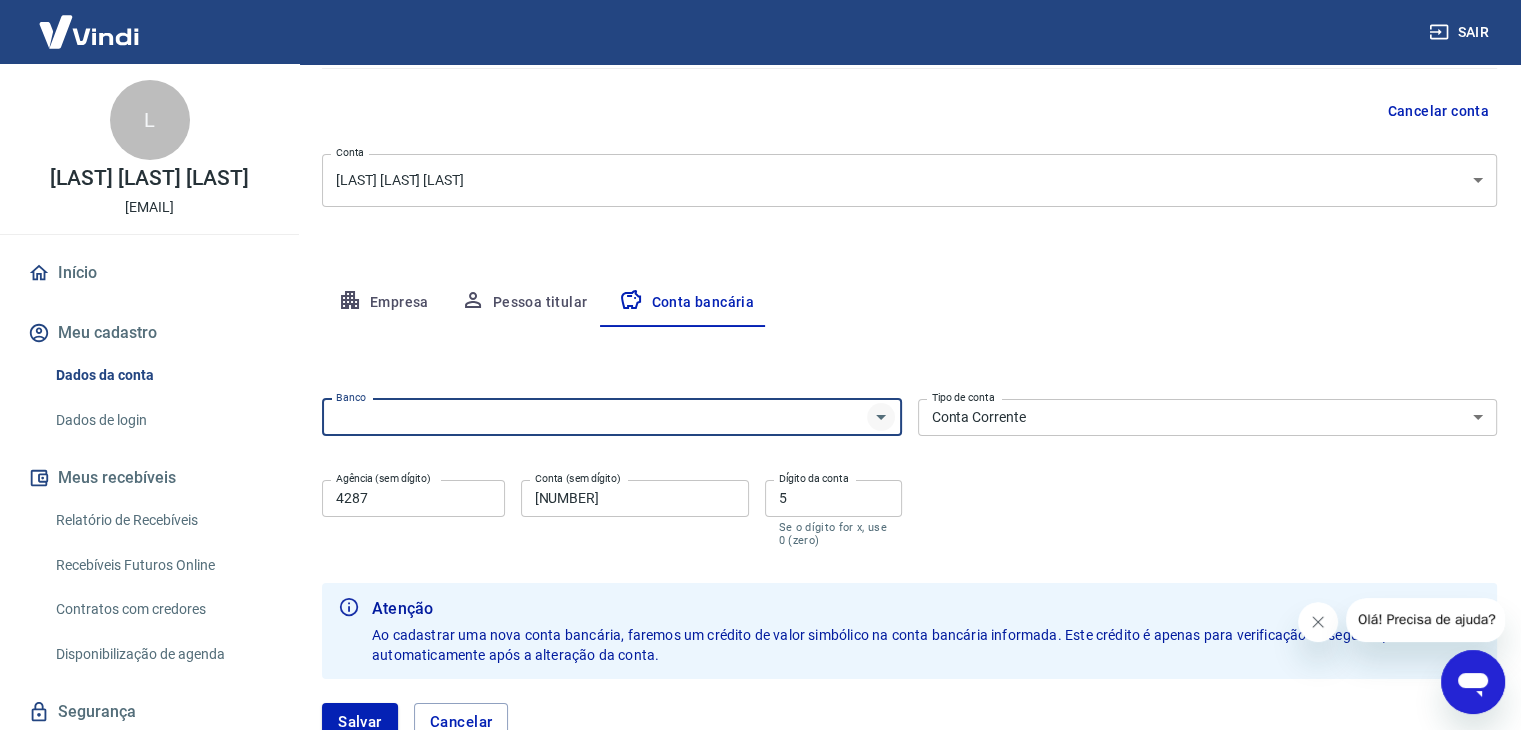 click 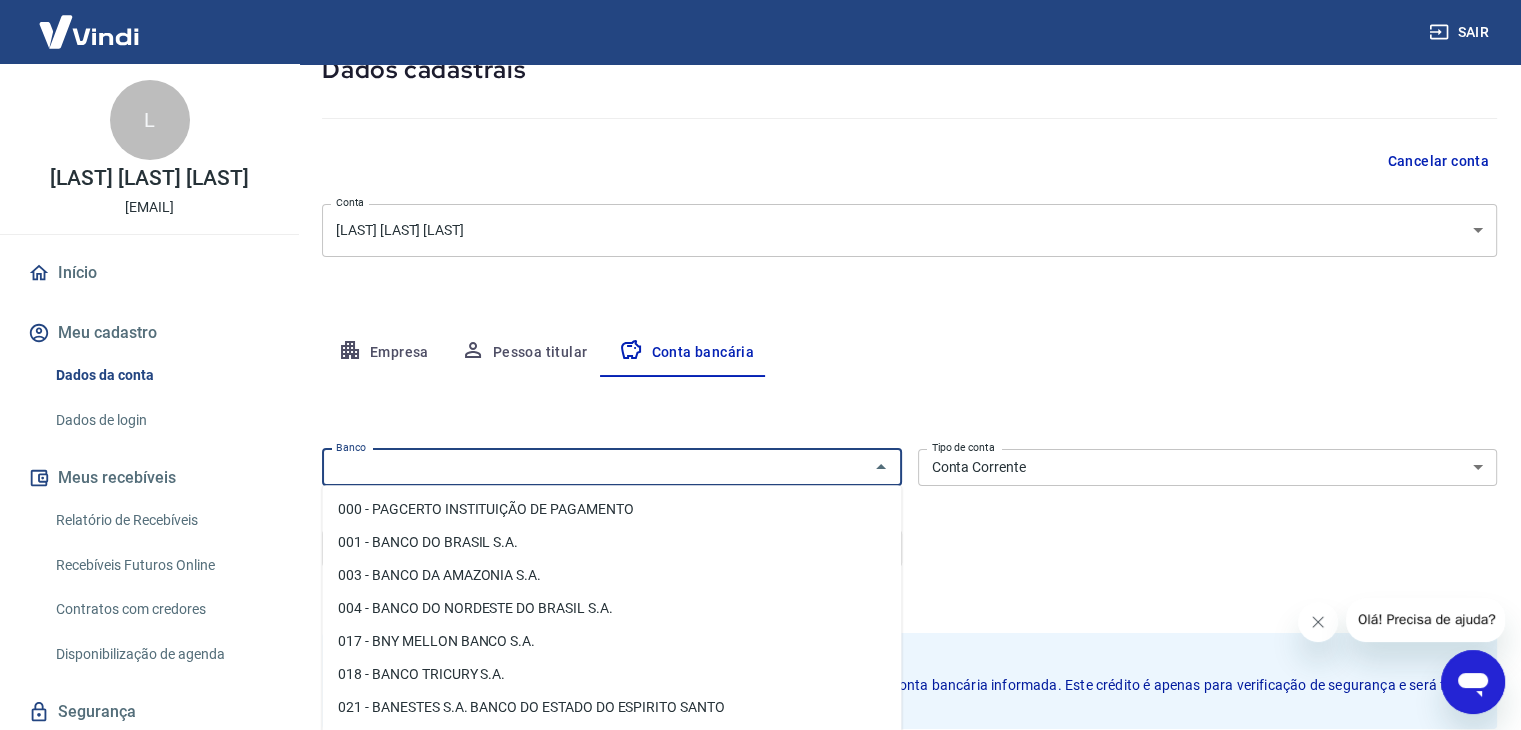 scroll, scrollTop: 0, scrollLeft: 0, axis: both 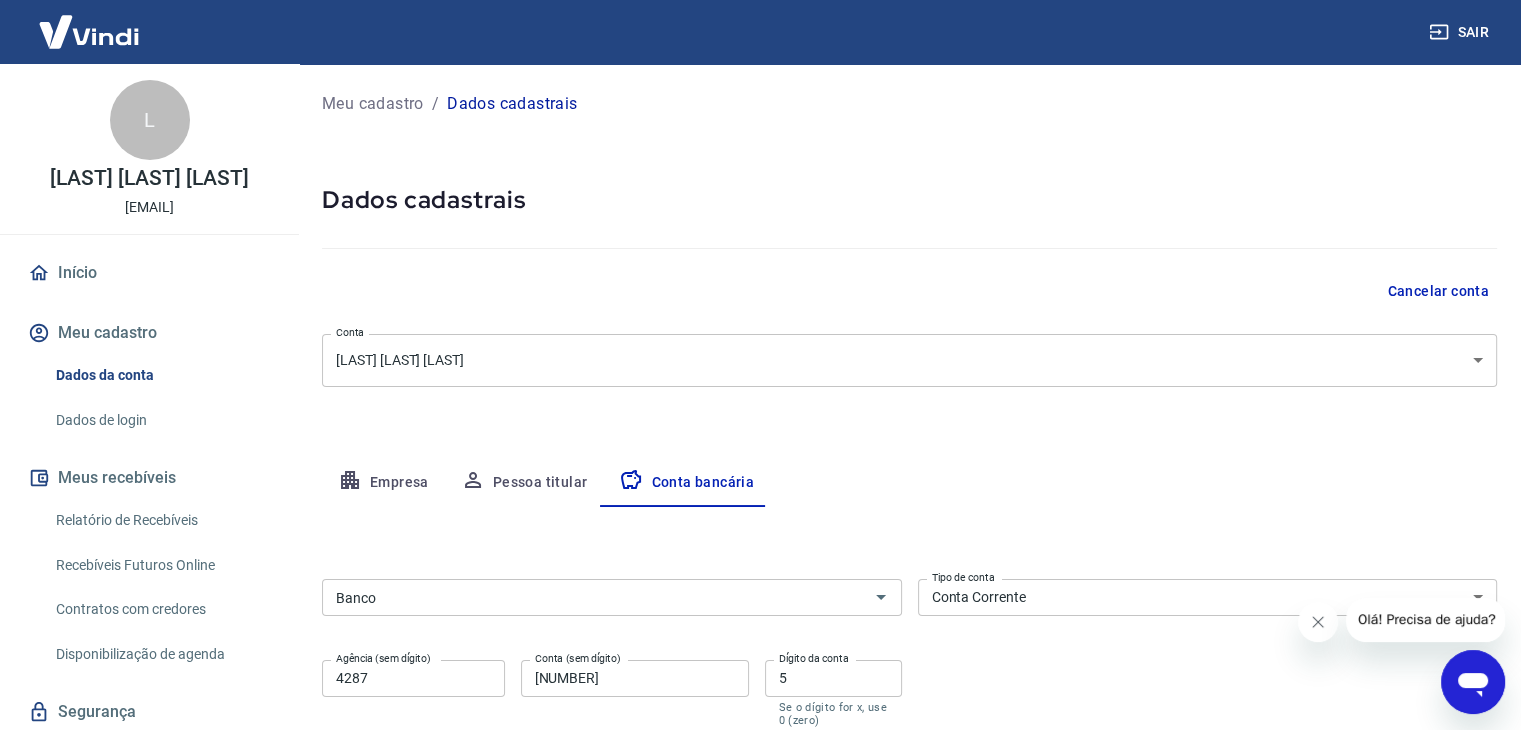 click on "Empresa Pessoa titular Conta bancária" at bounding box center [909, 483] 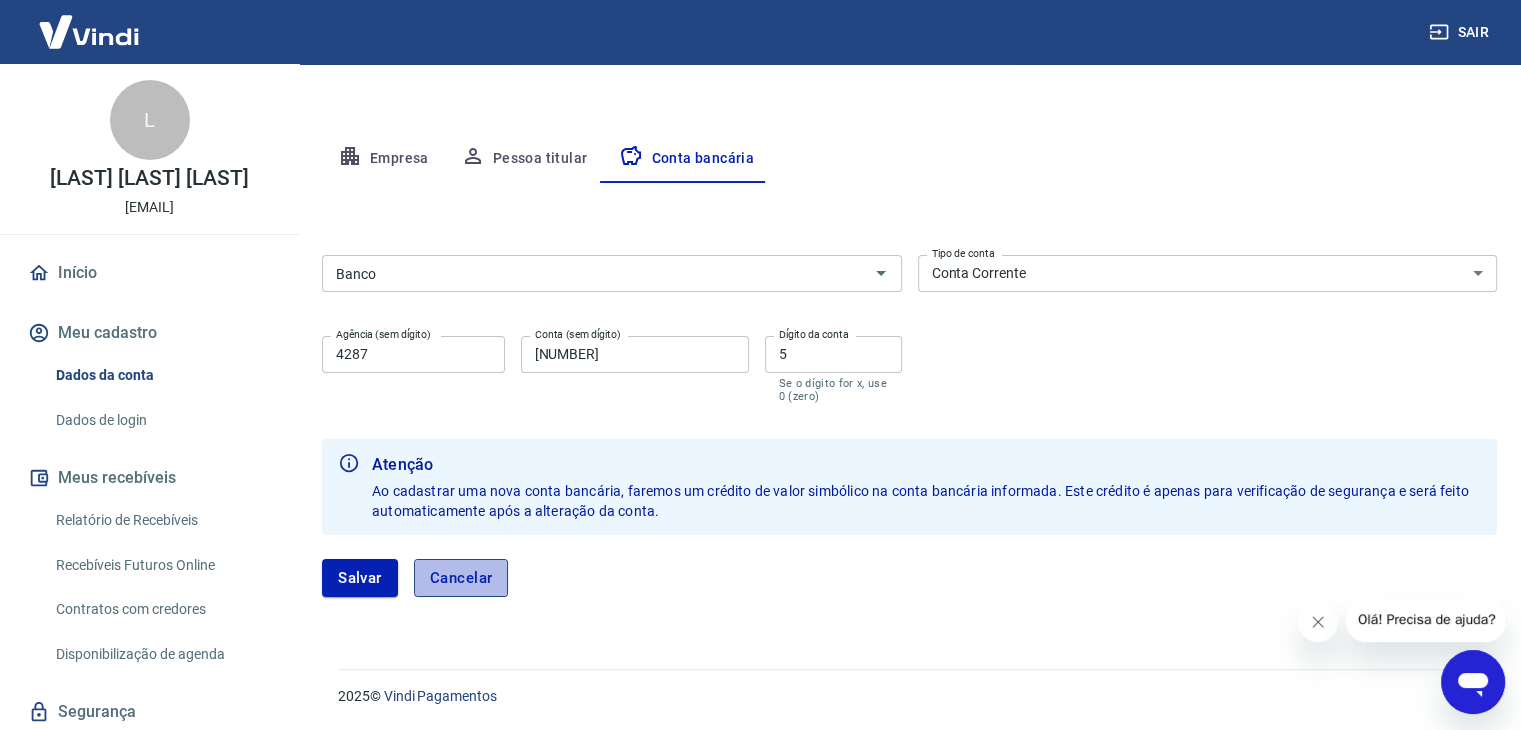 click on "Cancelar" at bounding box center (461, 578) 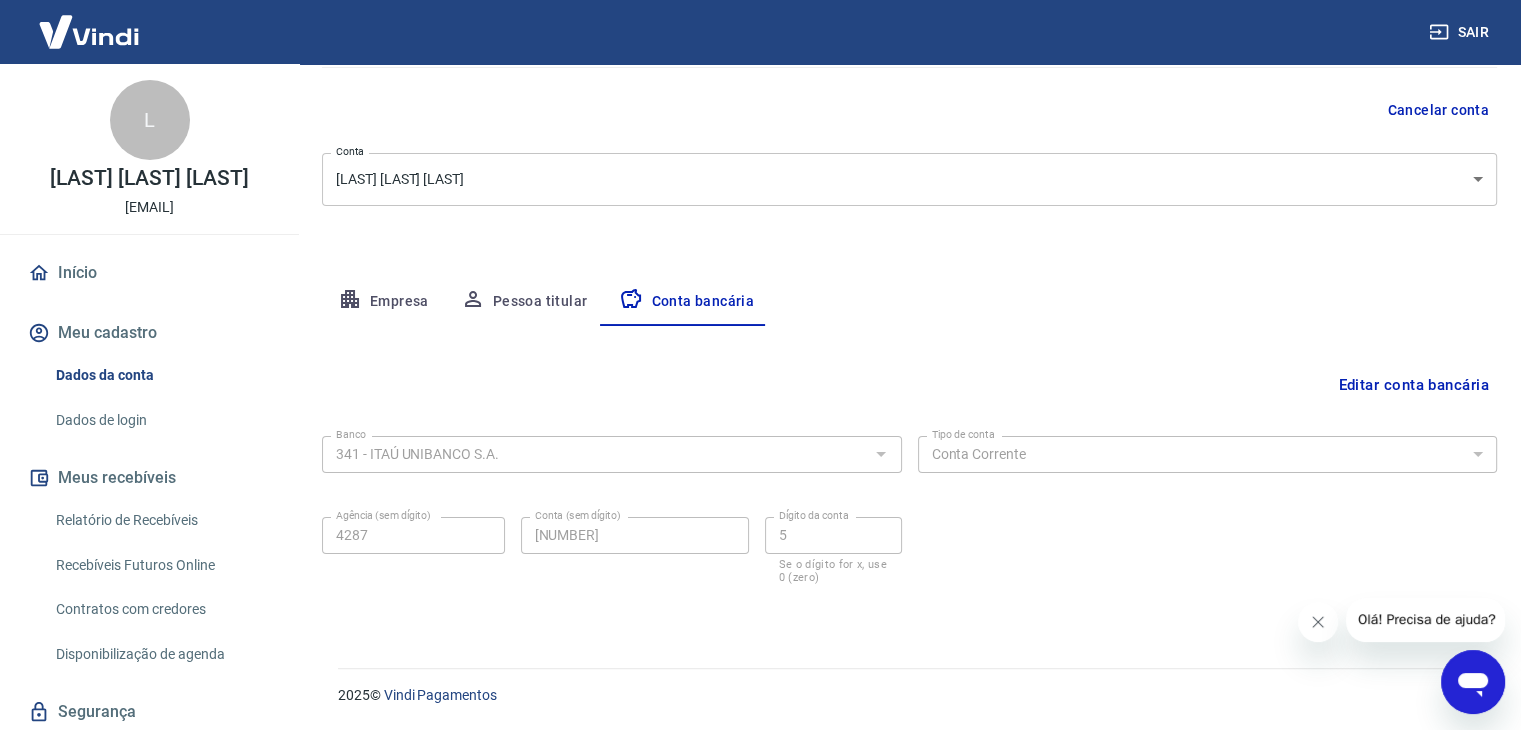 scroll, scrollTop: 180, scrollLeft: 0, axis: vertical 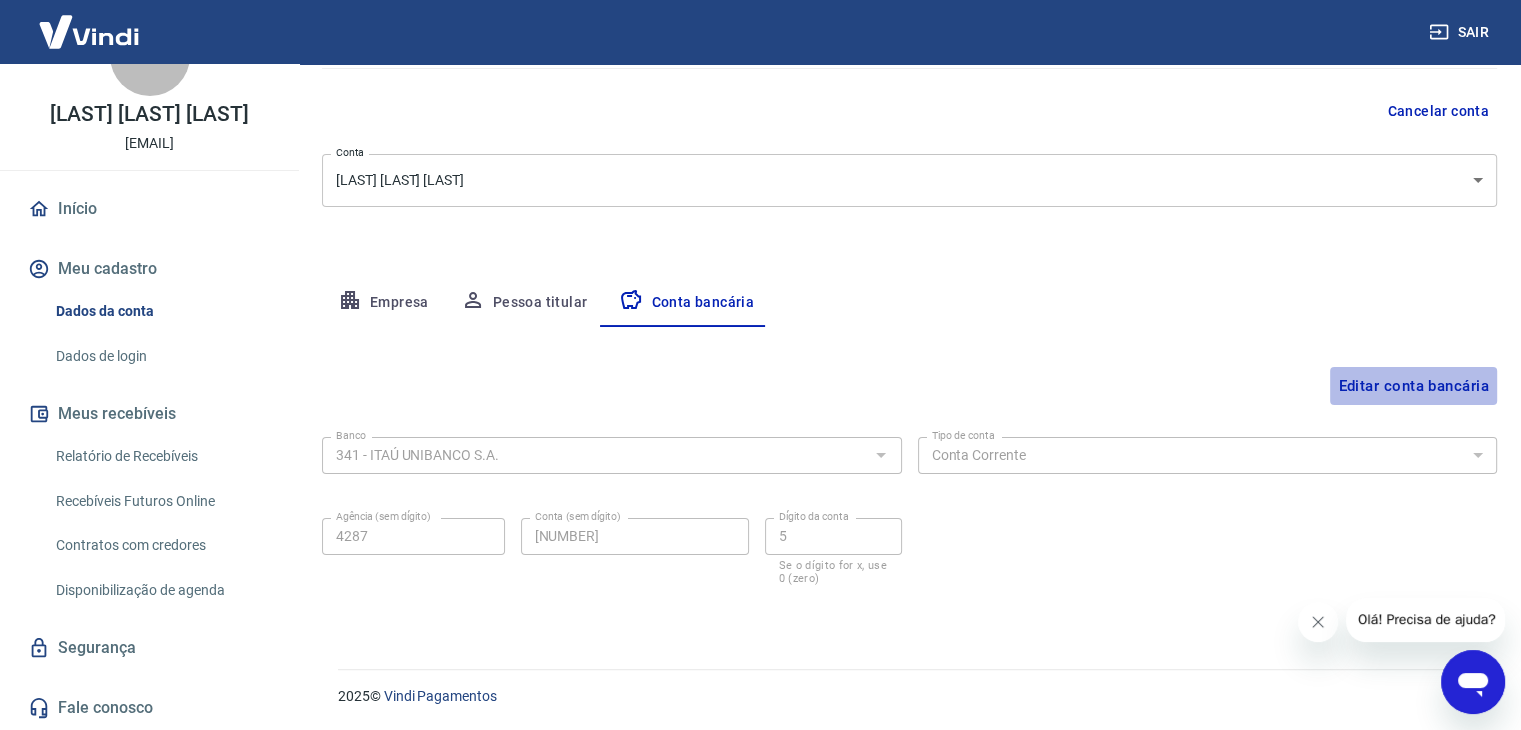click on "Editar conta bancária" at bounding box center (1413, 386) 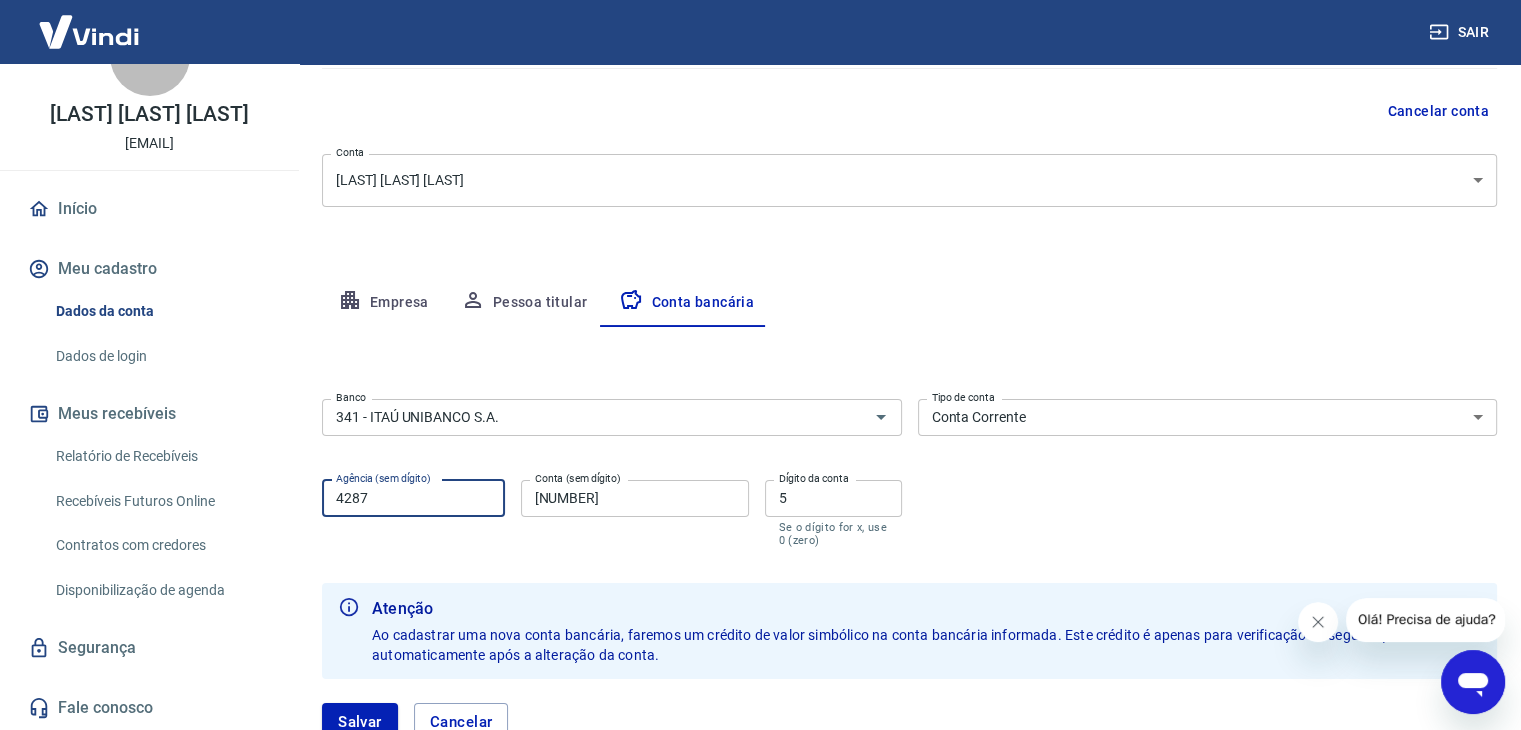 drag, startPoint x: 420, startPoint y: 490, endPoint x: 333, endPoint y: 490, distance: 87 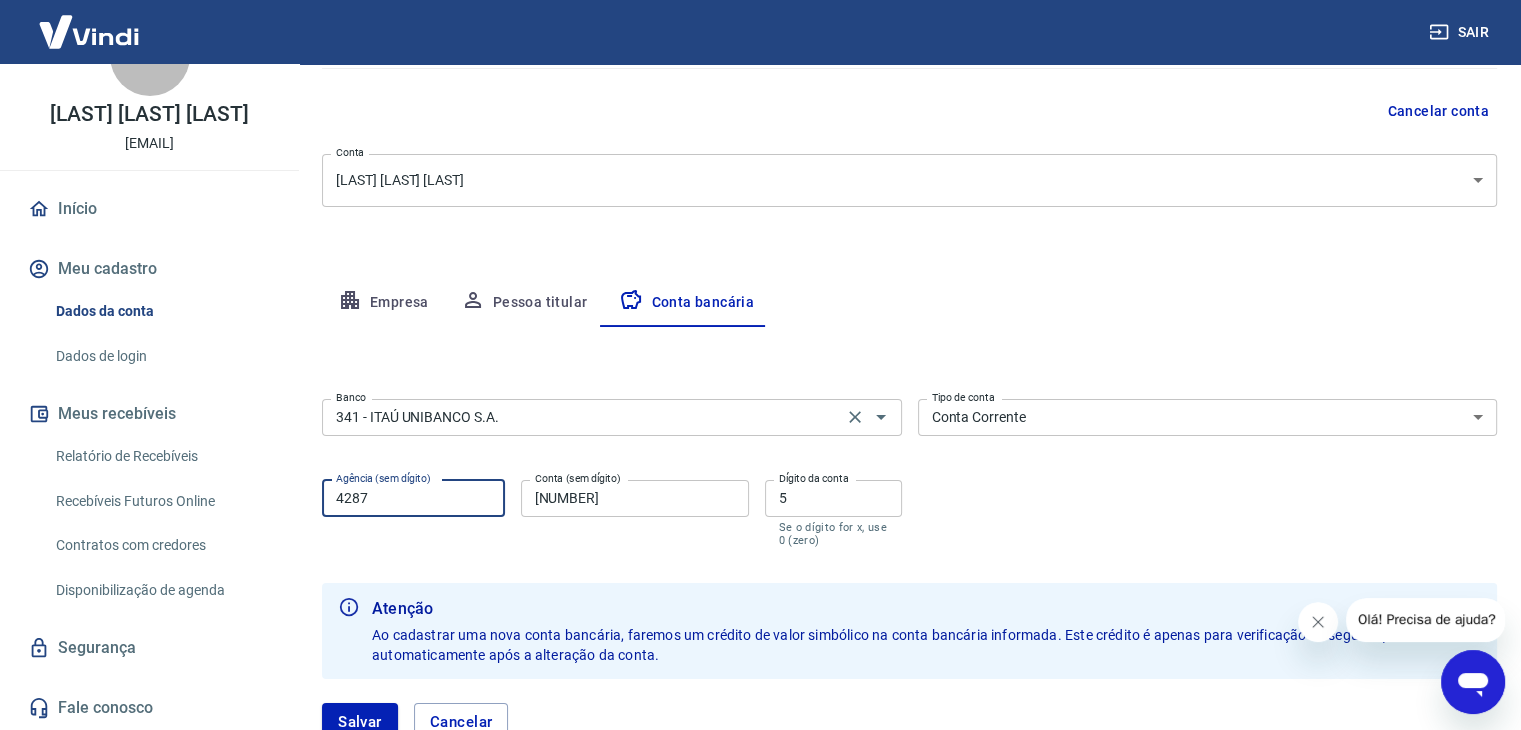 click on "341 - ITAÚ UNIBANCO S.A." at bounding box center [582, 417] 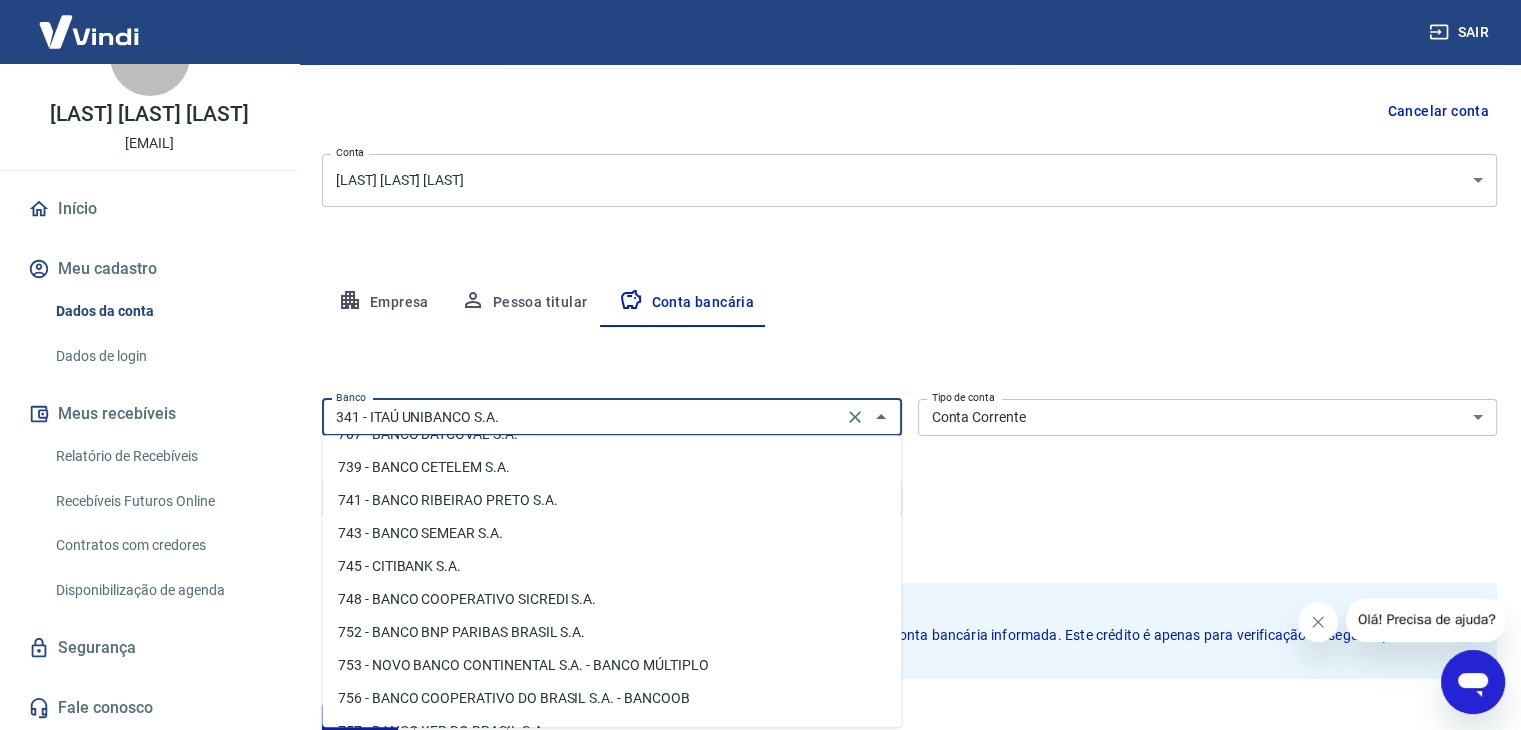 scroll, scrollTop: 3044, scrollLeft: 0, axis: vertical 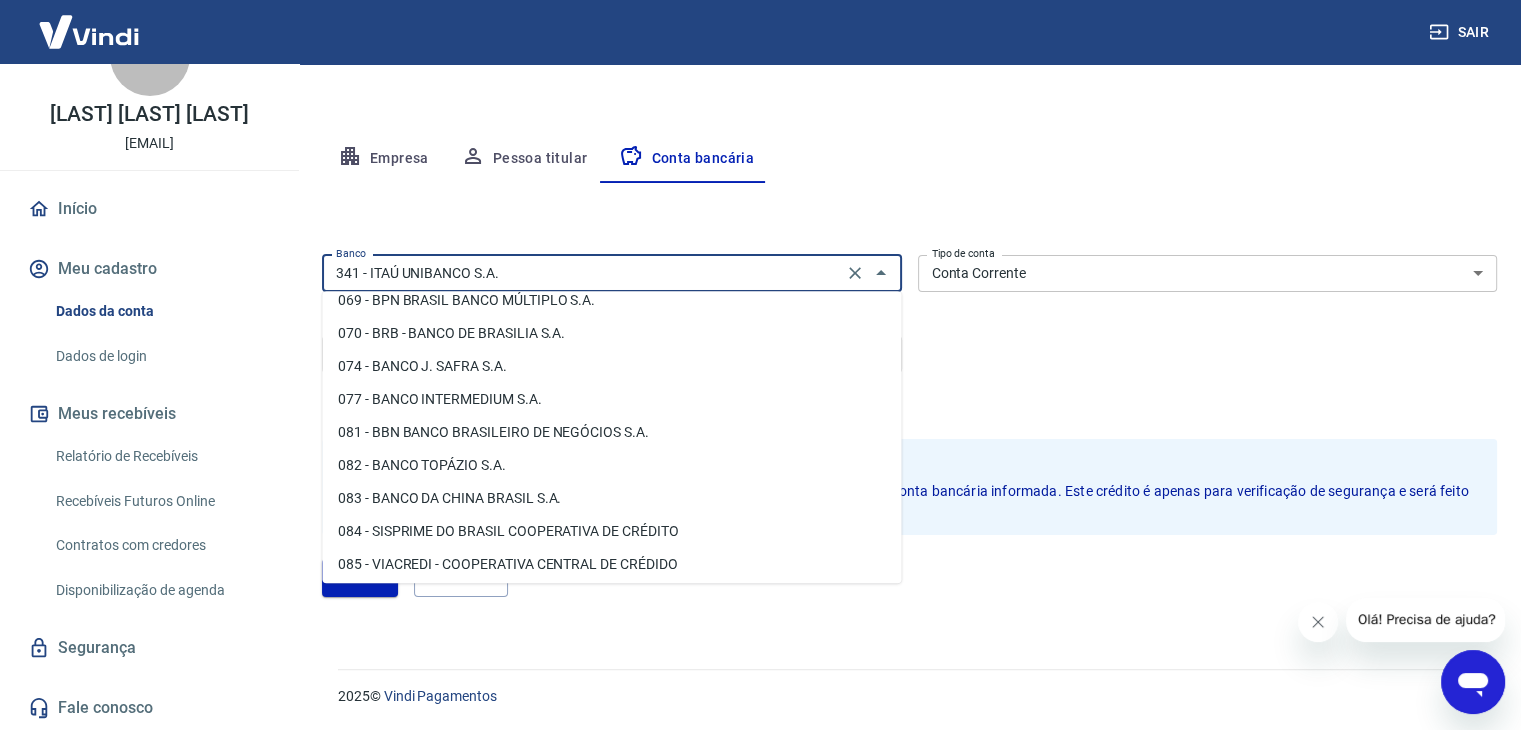 click on "Banco 341 - ITAÚ UNIBANCO S.A. Banco Tipo de conta Conta Corrente Conta Poupança Tipo de conta Agência (sem dígito) 4287 Agência (sem dígito) Conta (sem dígito) 004004679 Conta (sem dígito) Dígito da conta 5 Dígito da conta Se o dígito for x, use 0 (zero)" at bounding box center [909, 327] 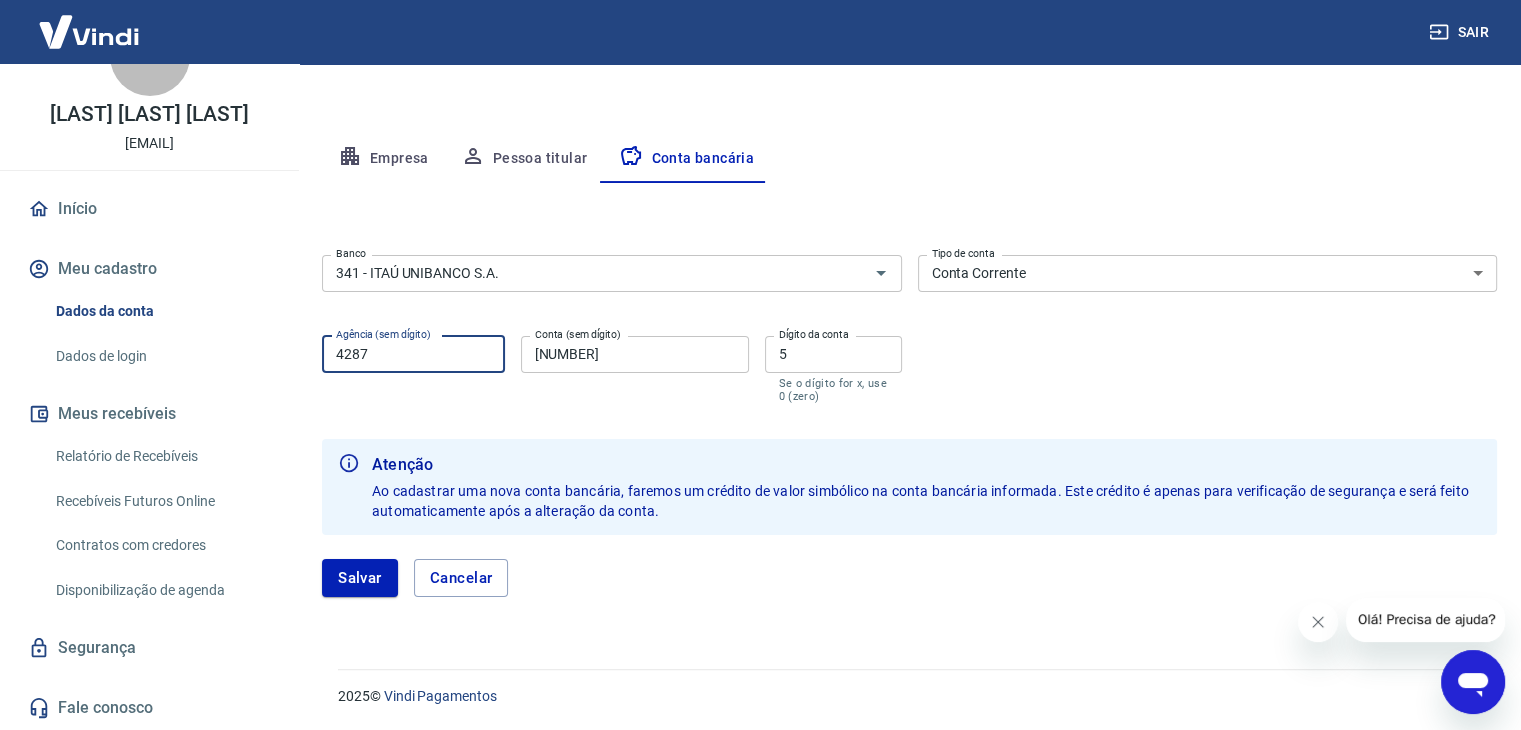 drag, startPoint x: 328, startPoint y: 337, endPoint x: 232, endPoint y: 329, distance: 96.332756 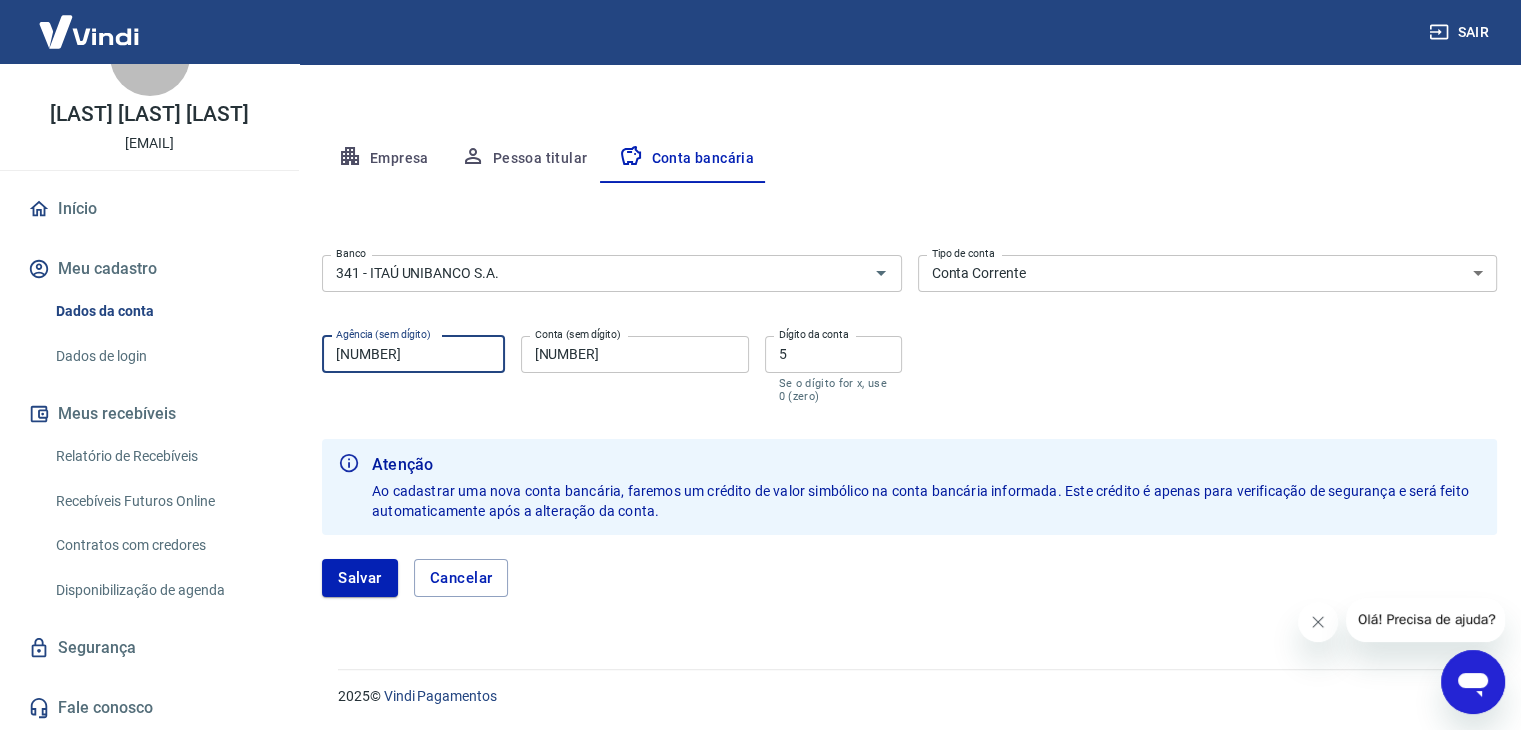 type on "1514" 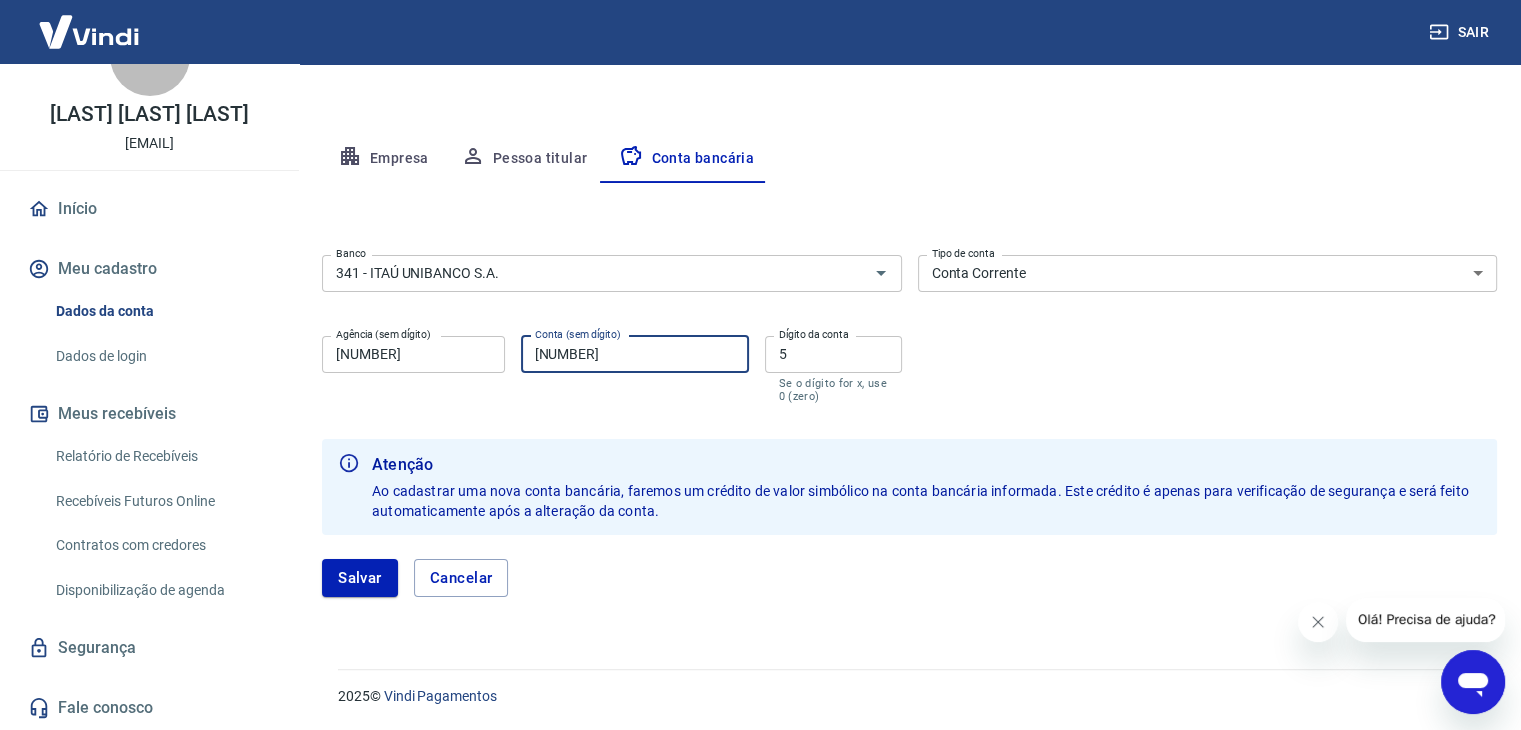 drag, startPoint x: 567, startPoint y: 345, endPoint x: 361, endPoint y: 318, distance: 207.76189 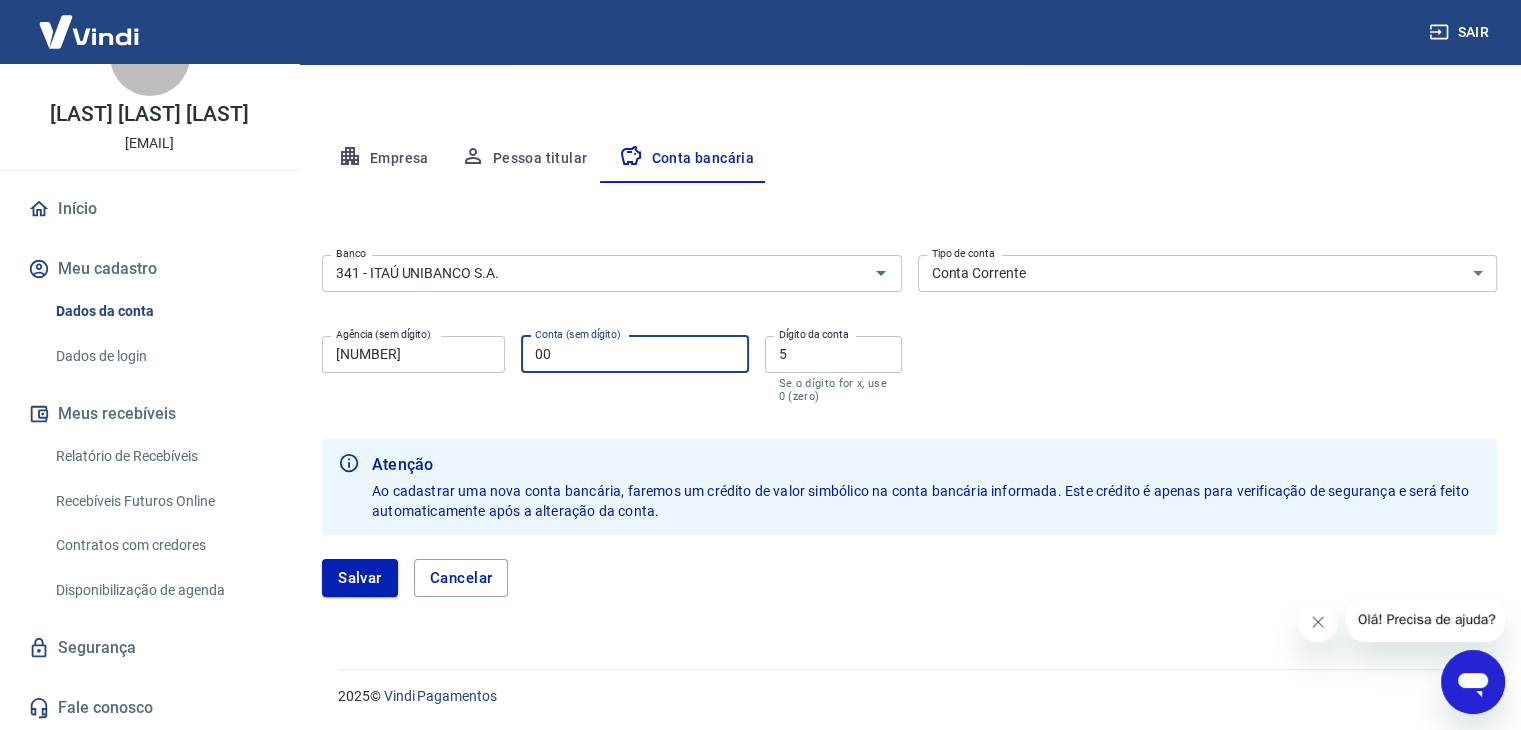 type on "0" 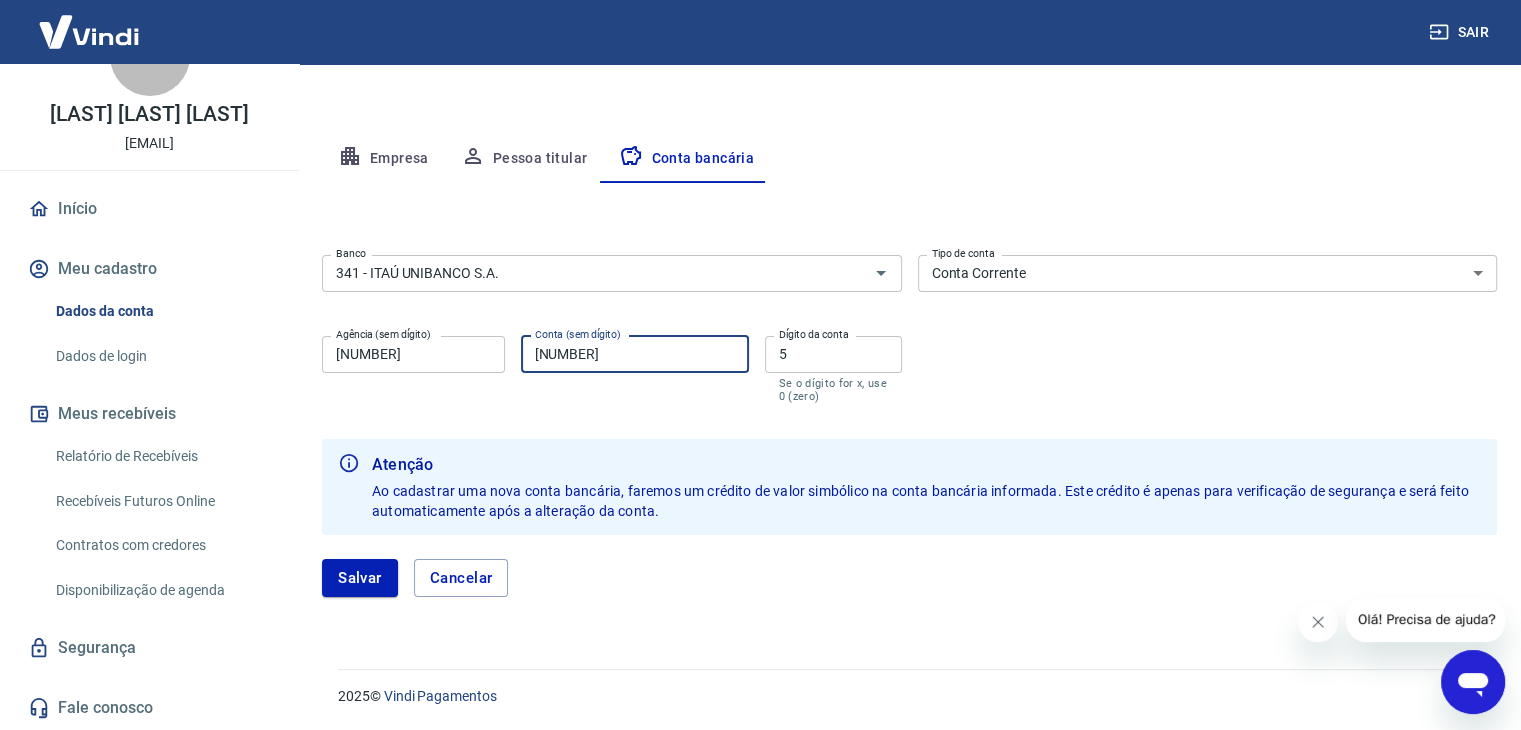 type on "97740" 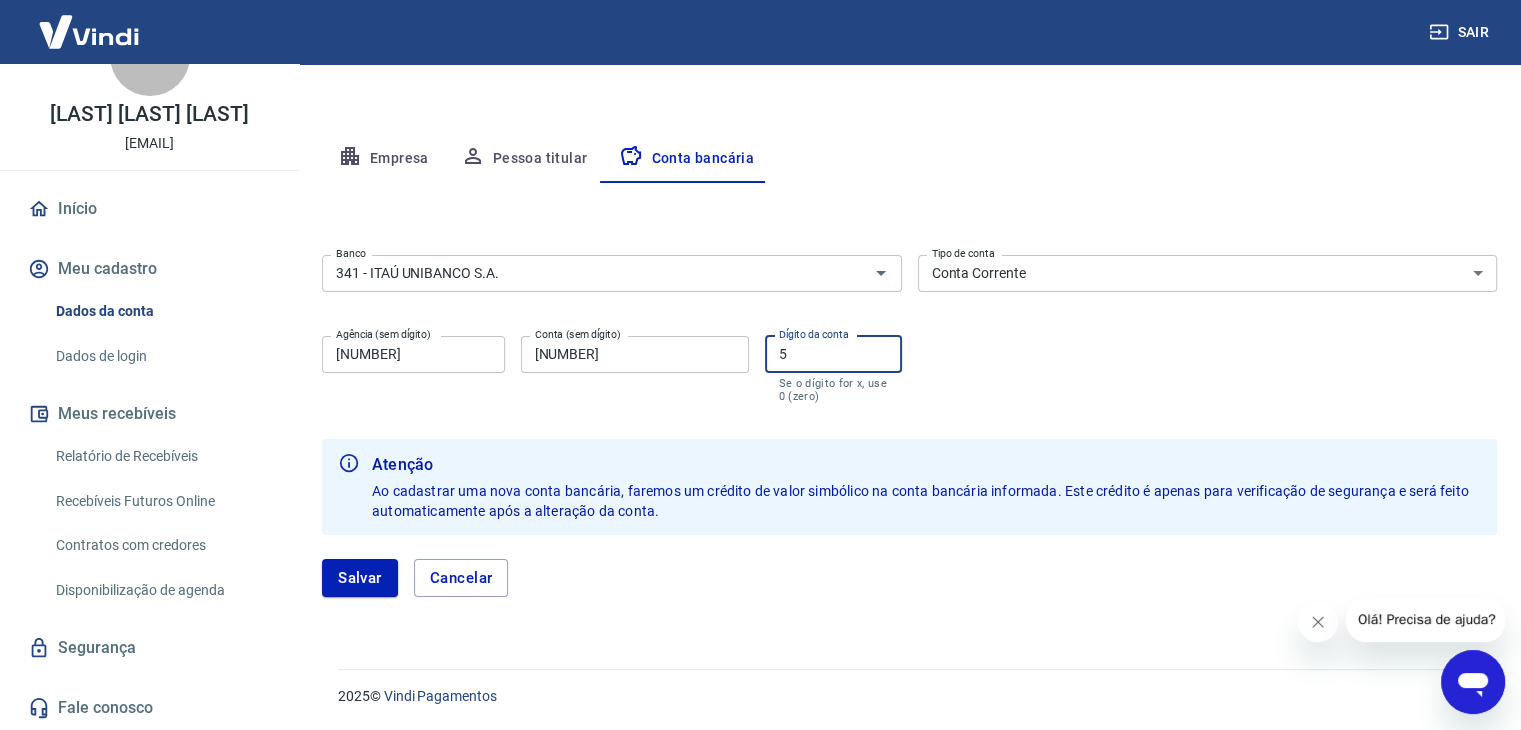 drag, startPoint x: 832, startPoint y: 349, endPoint x: 756, endPoint y: 351, distance: 76.02631 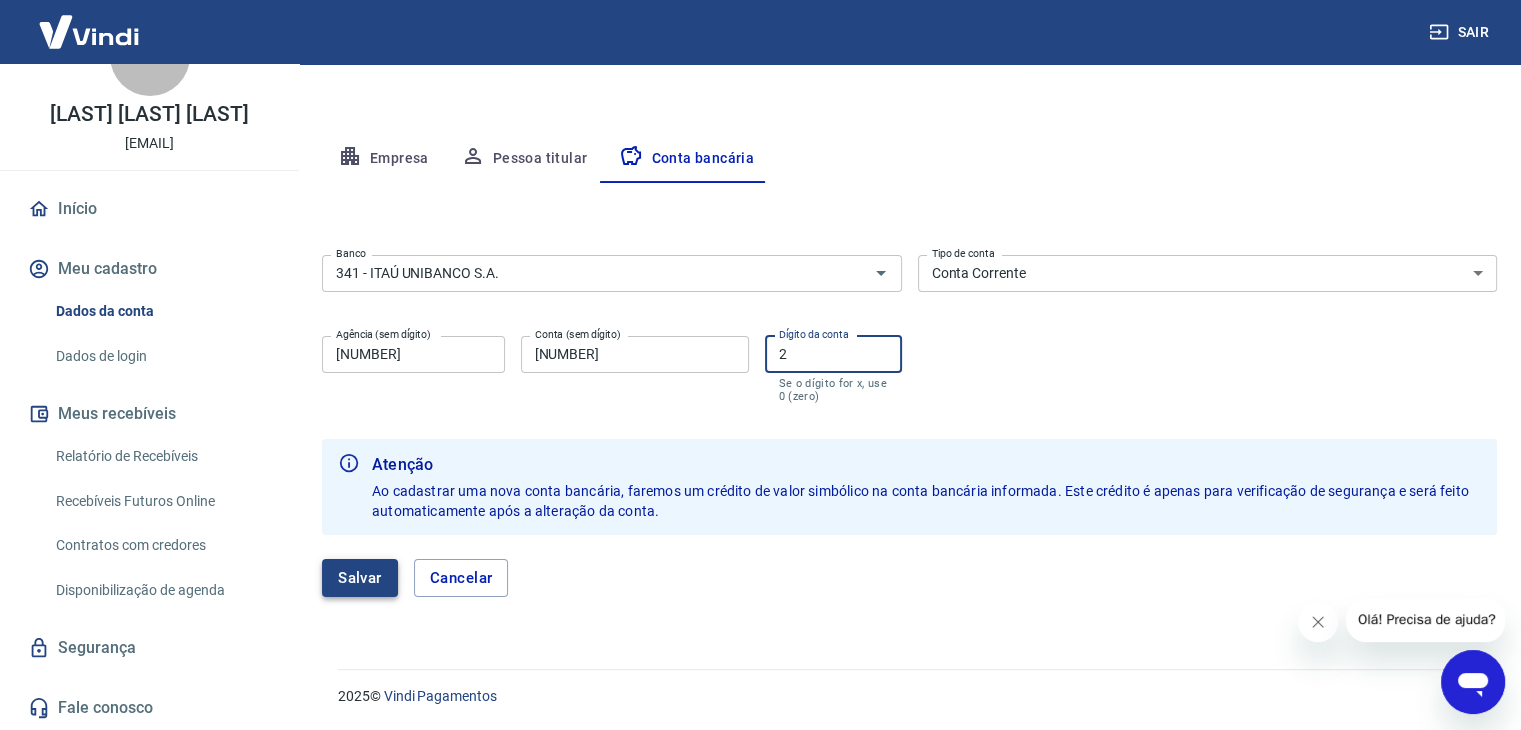 type on "2" 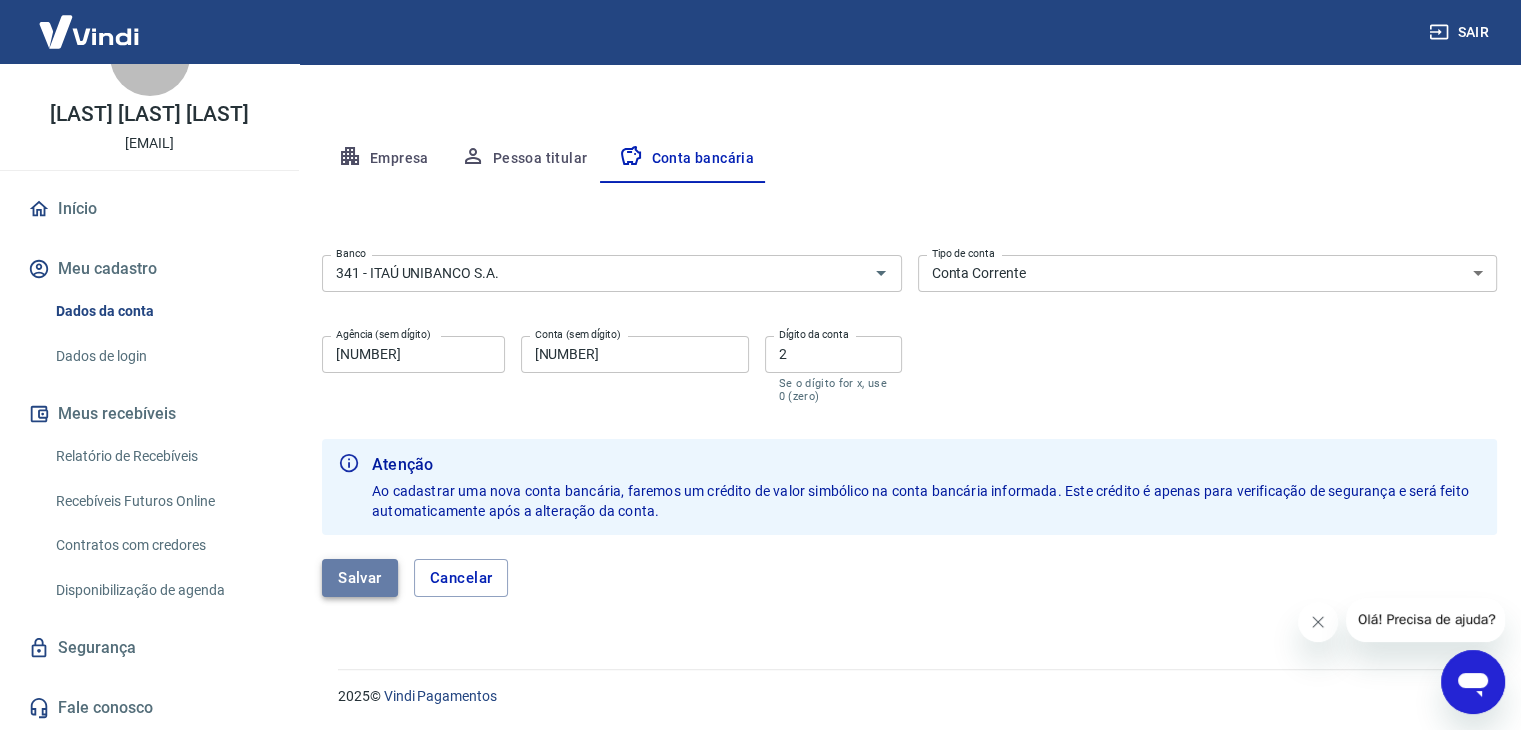 click on "Salvar" at bounding box center [360, 578] 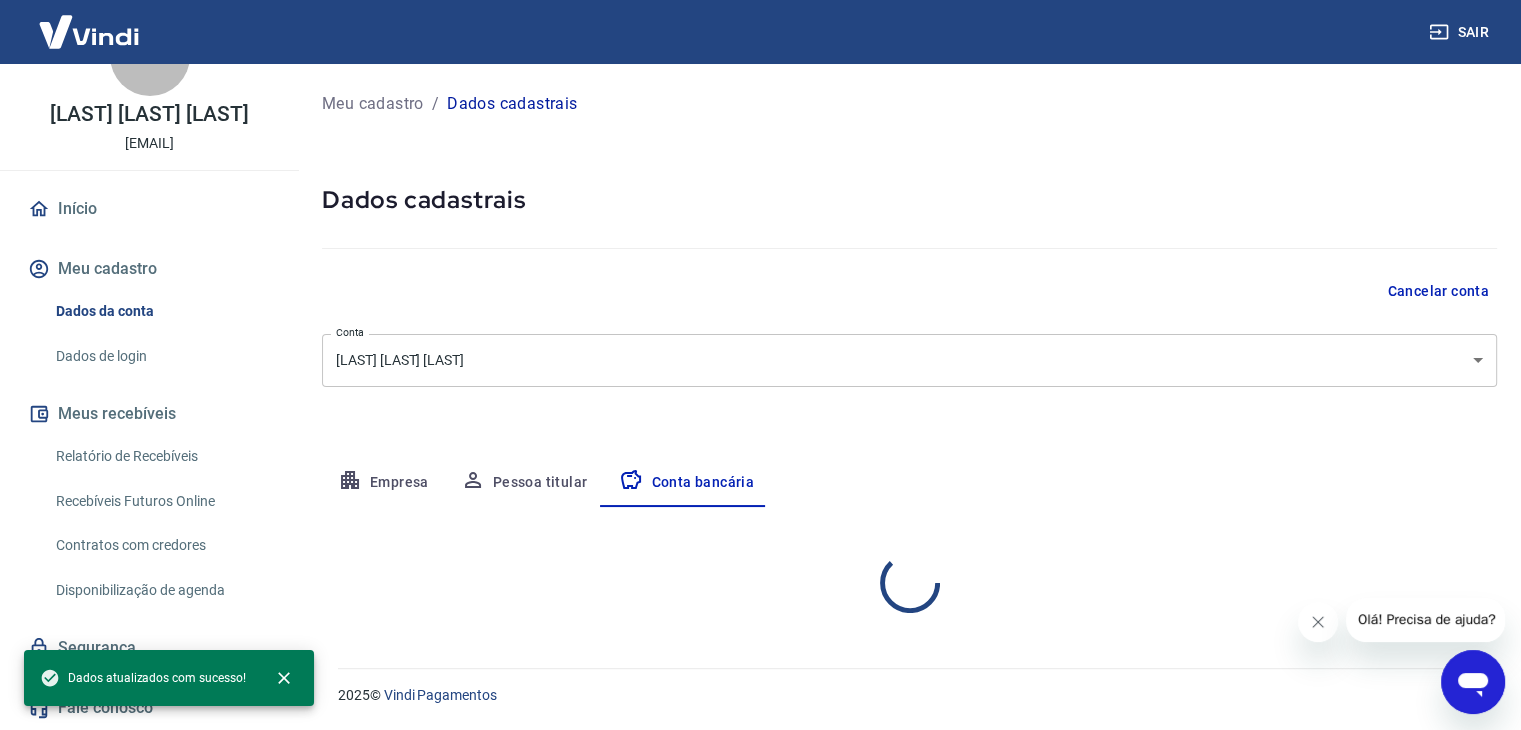 scroll, scrollTop: 0, scrollLeft: 0, axis: both 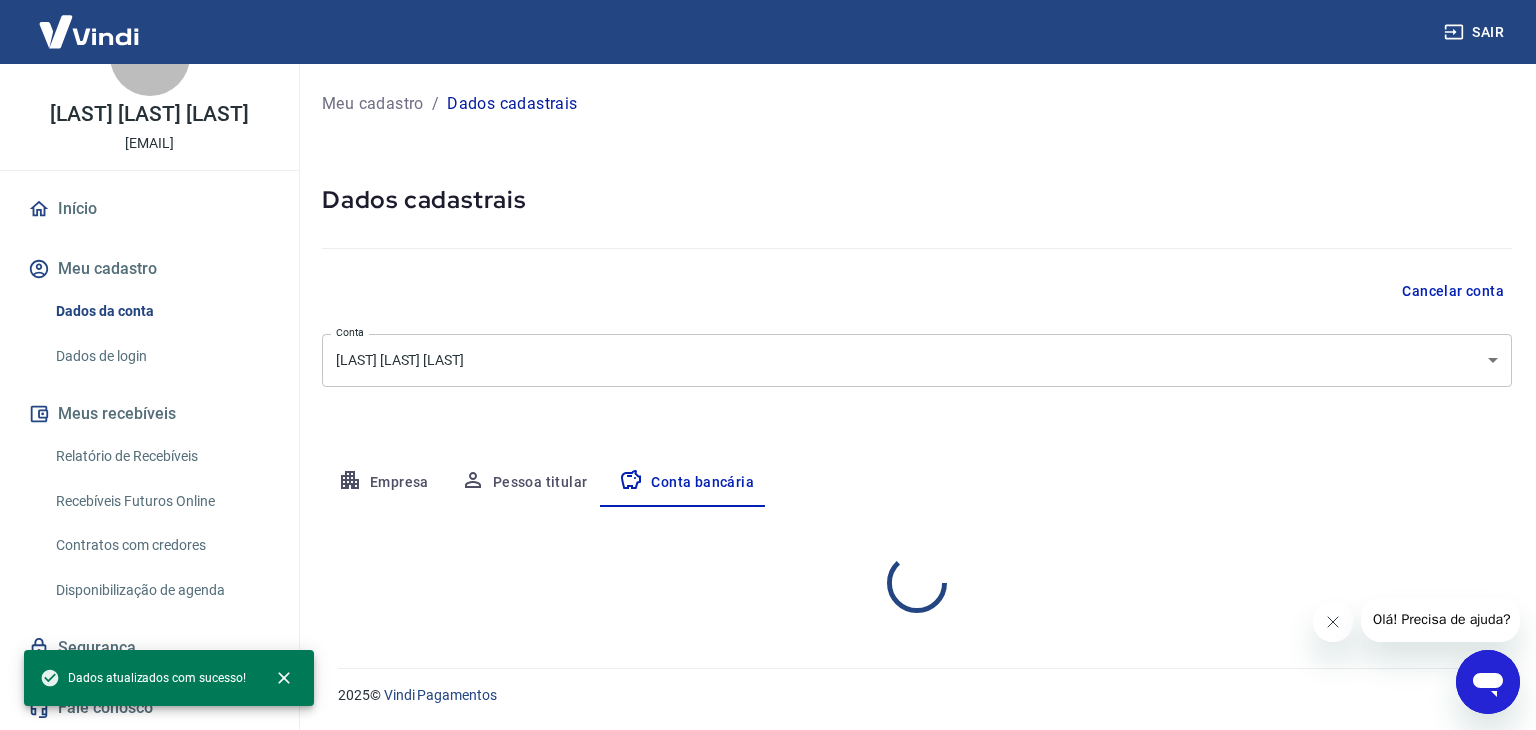 select on "1" 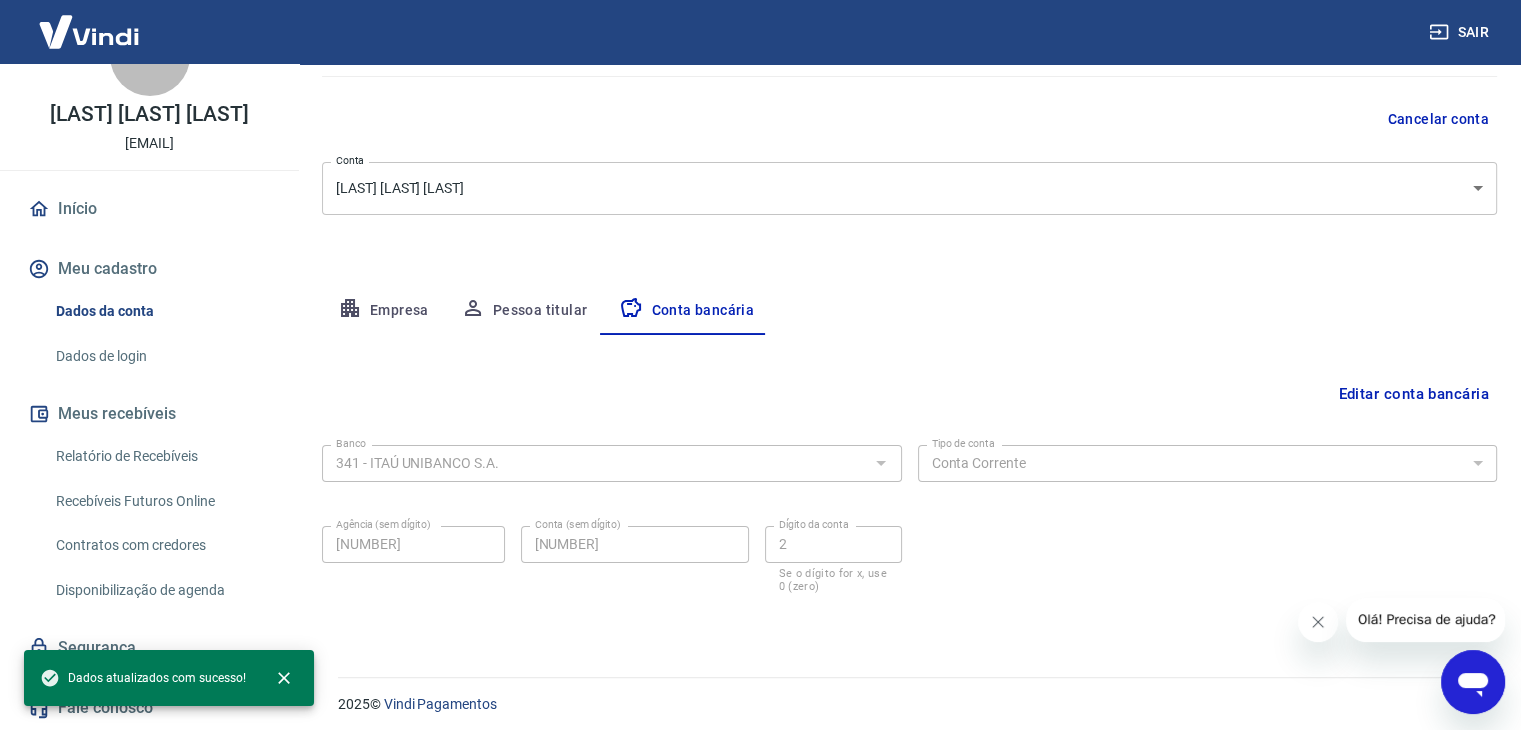 scroll, scrollTop: 180, scrollLeft: 0, axis: vertical 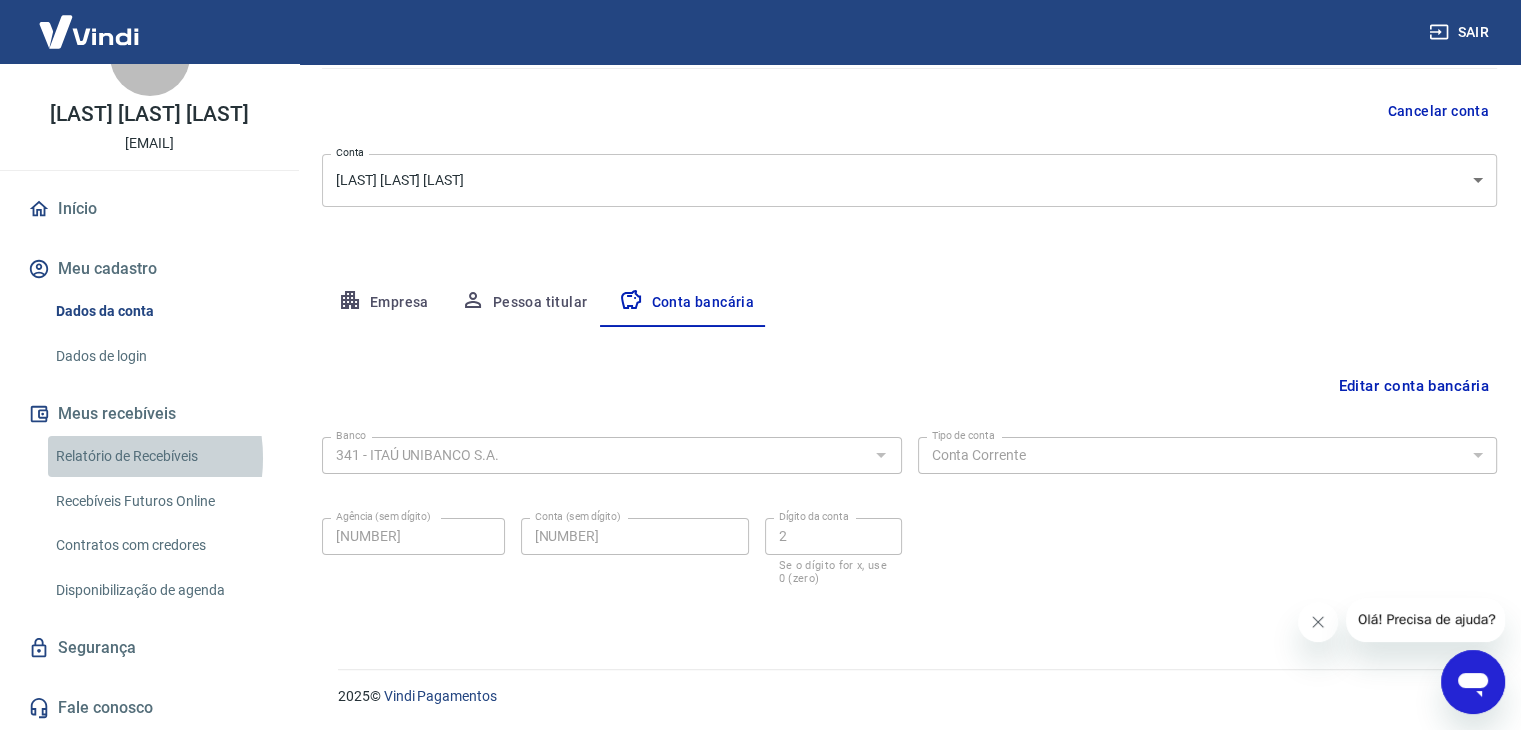 click on "Relatório de Recebíveis" at bounding box center [161, 456] 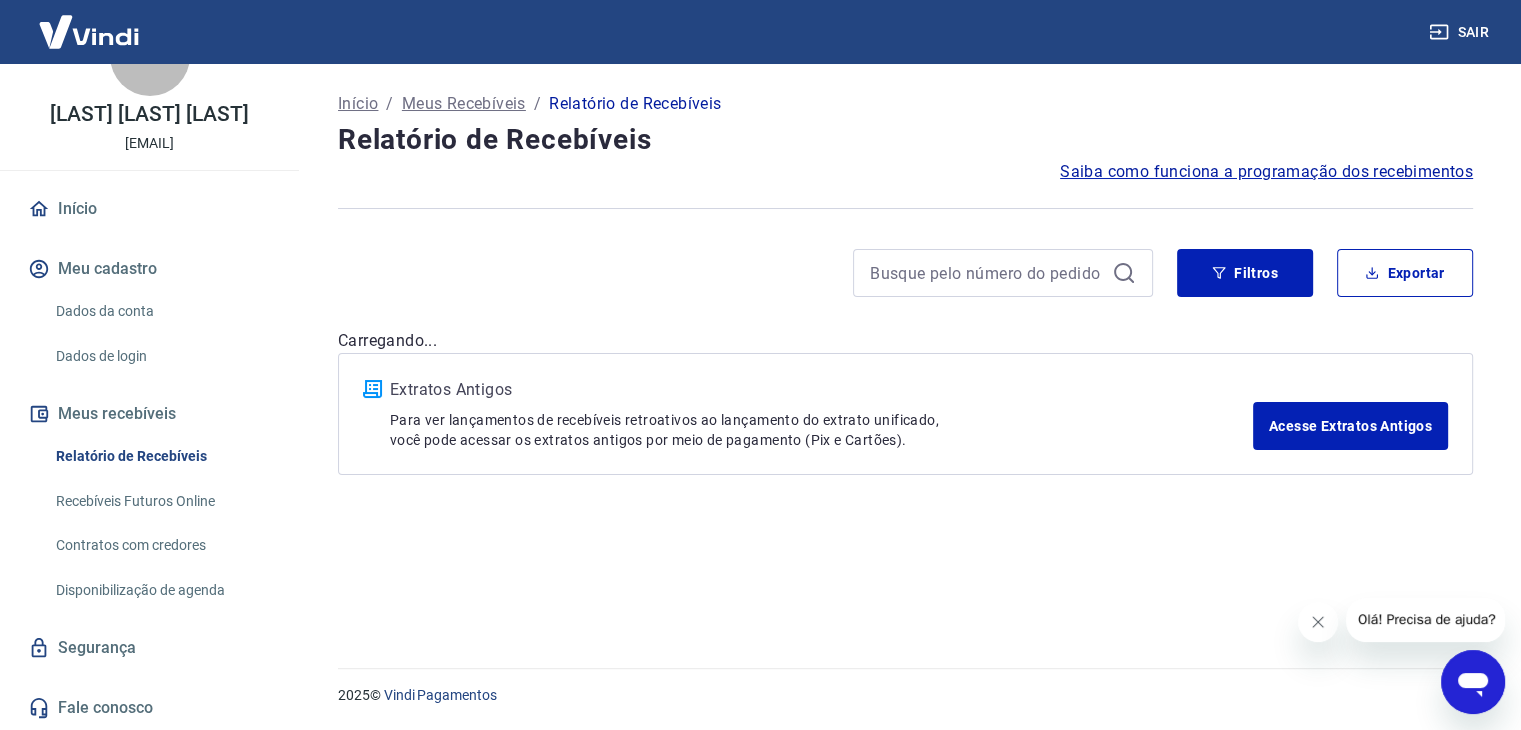 scroll, scrollTop: 0, scrollLeft: 0, axis: both 